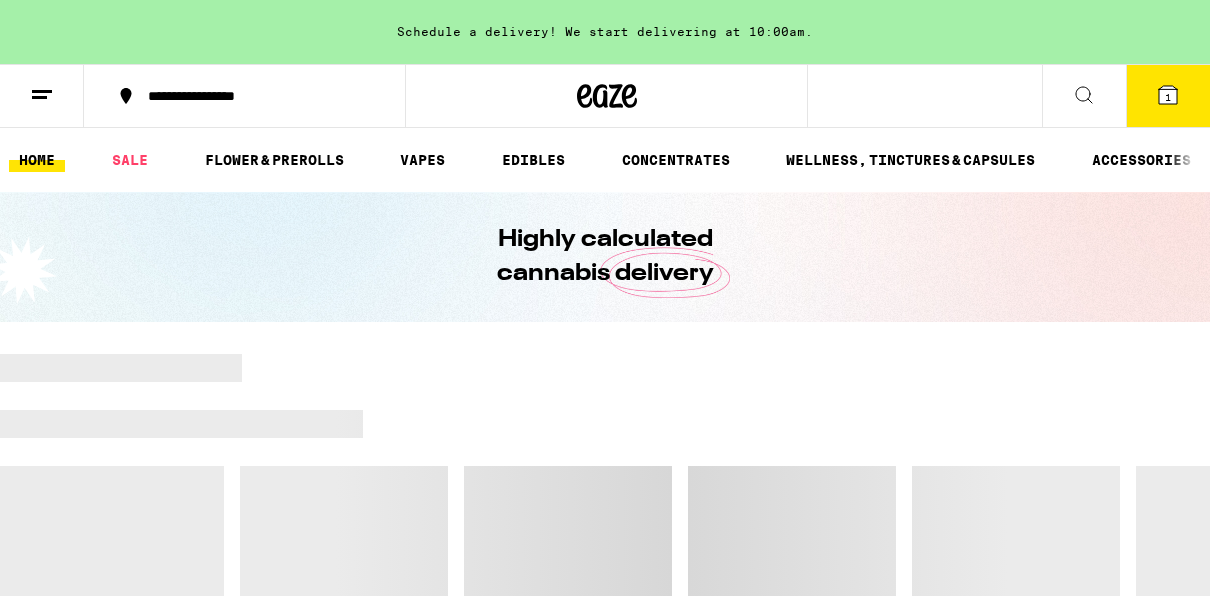 scroll, scrollTop: 0, scrollLeft: 0, axis: both 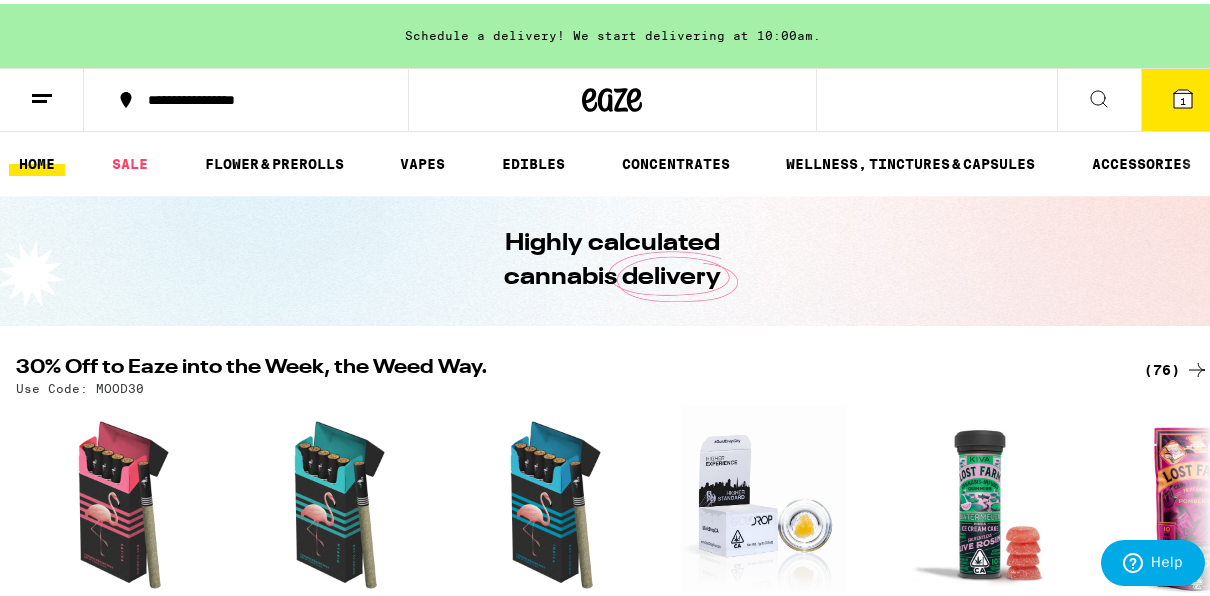 click 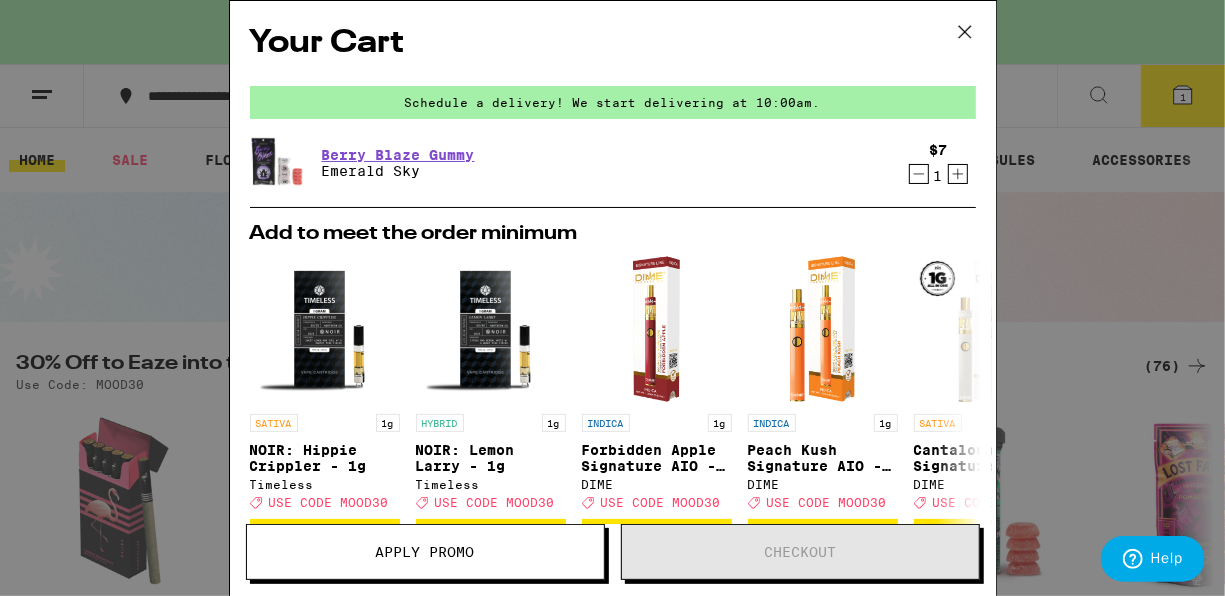 scroll, scrollTop: 0, scrollLeft: 0, axis: both 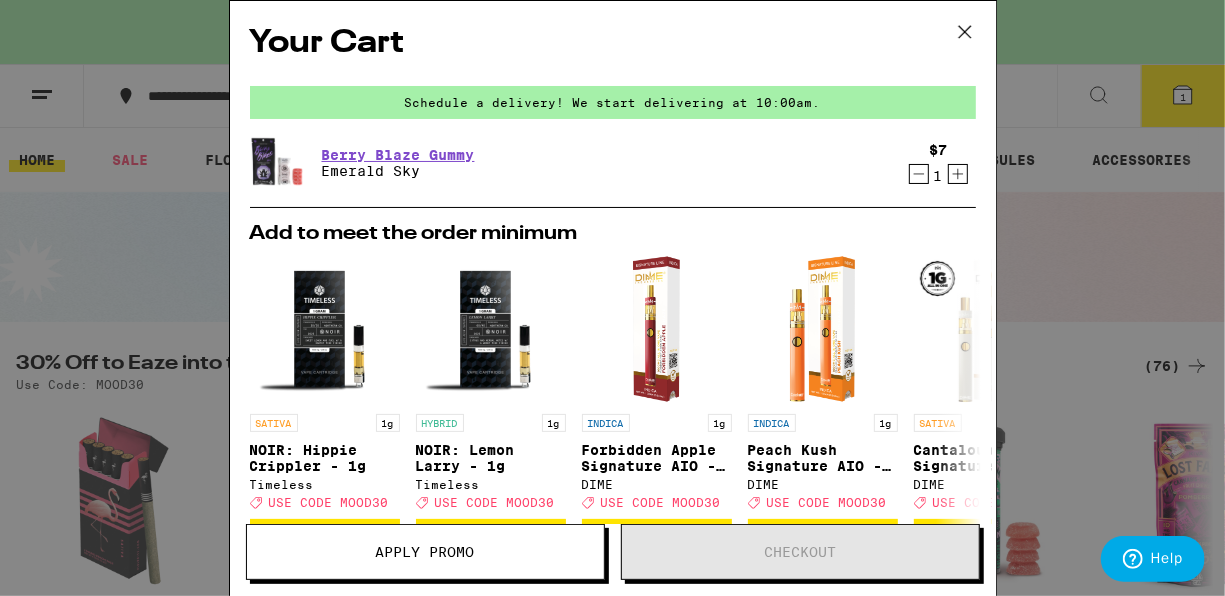 click 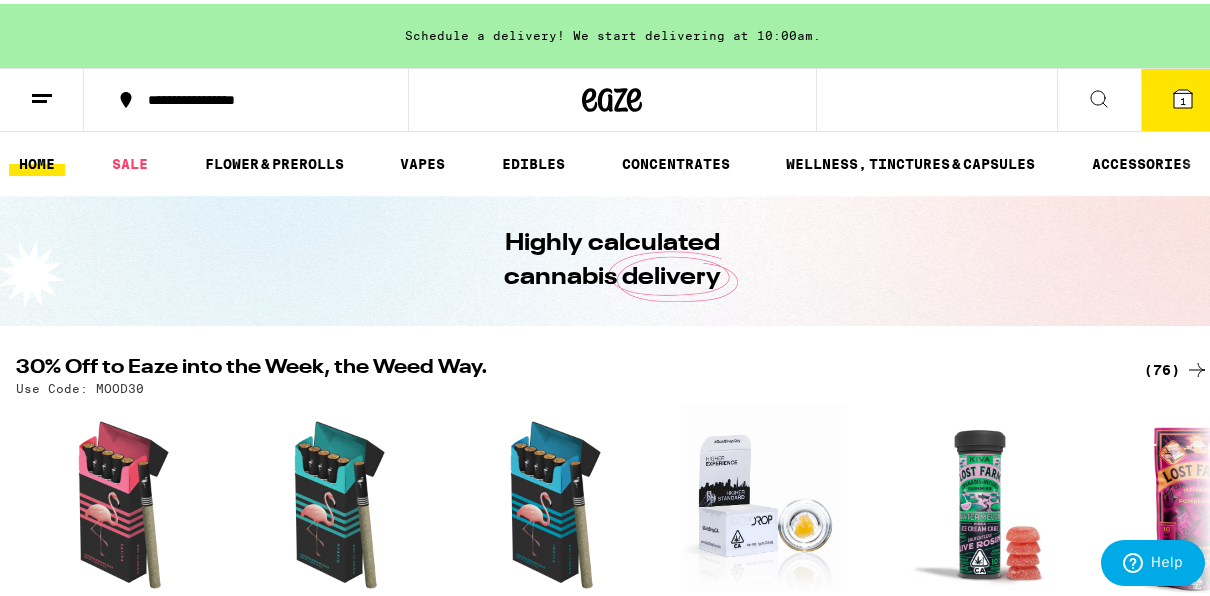 scroll, scrollTop: 40, scrollLeft: 0, axis: vertical 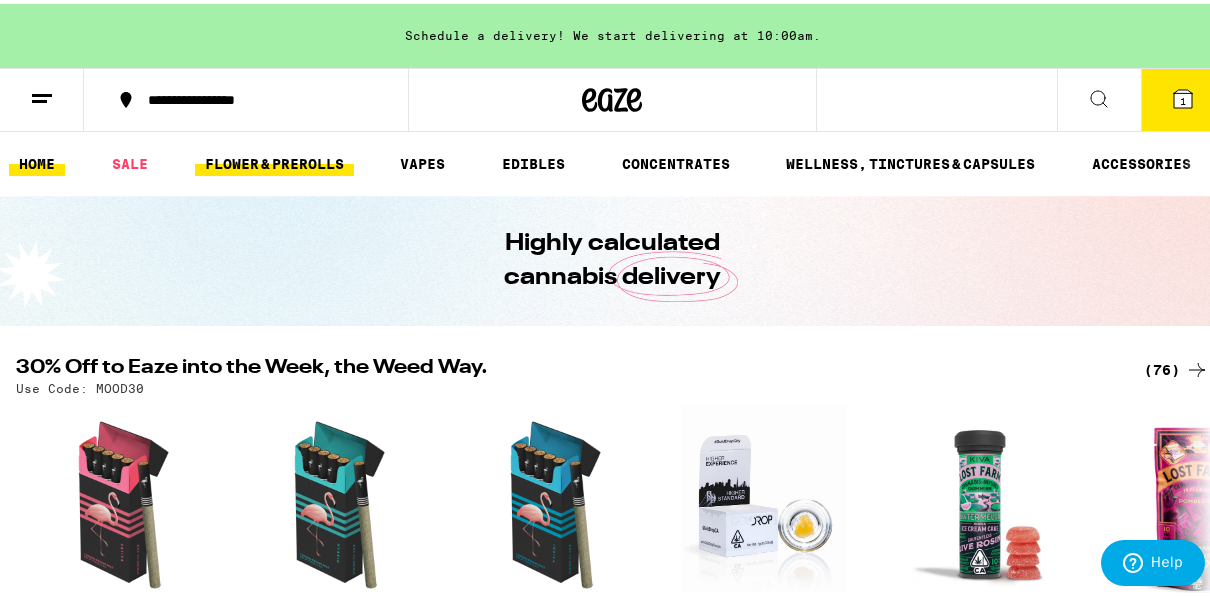 click on "FLOWER & PREROLLS" at bounding box center (274, 160) 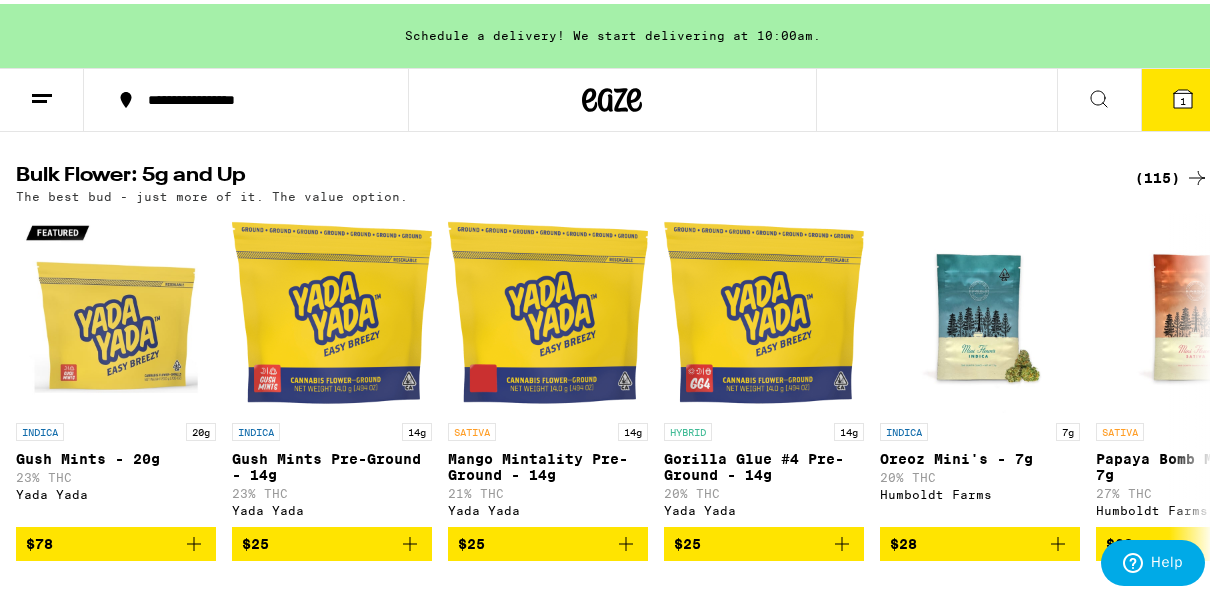 scroll, scrollTop: 680, scrollLeft: 0, axis: vertical 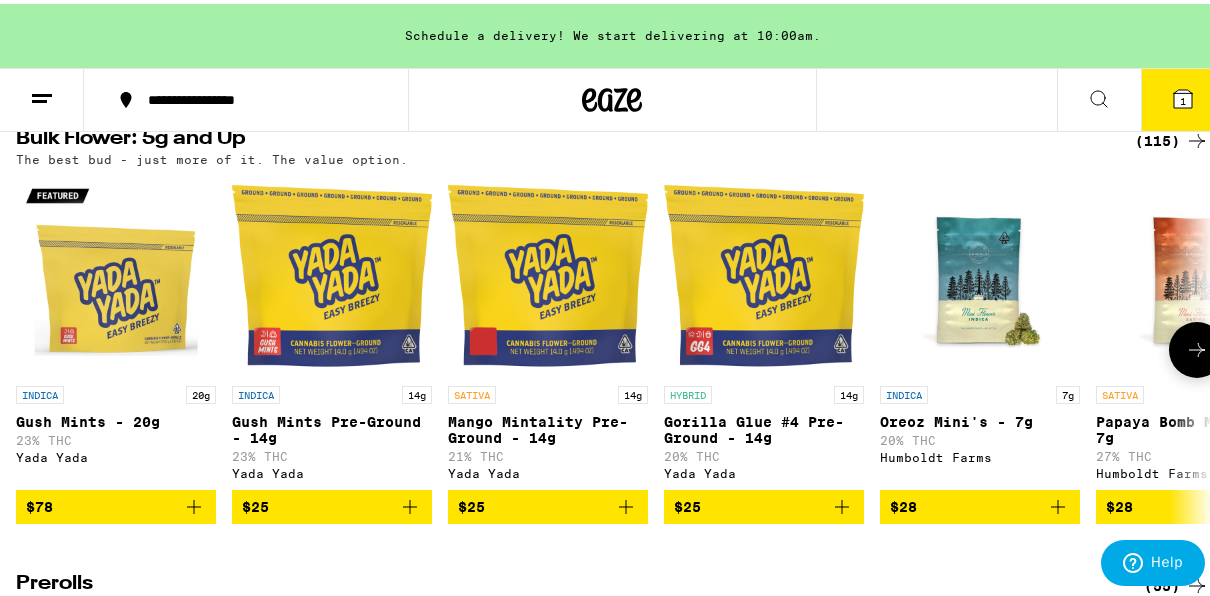 click at bounding box center (1197, 346) 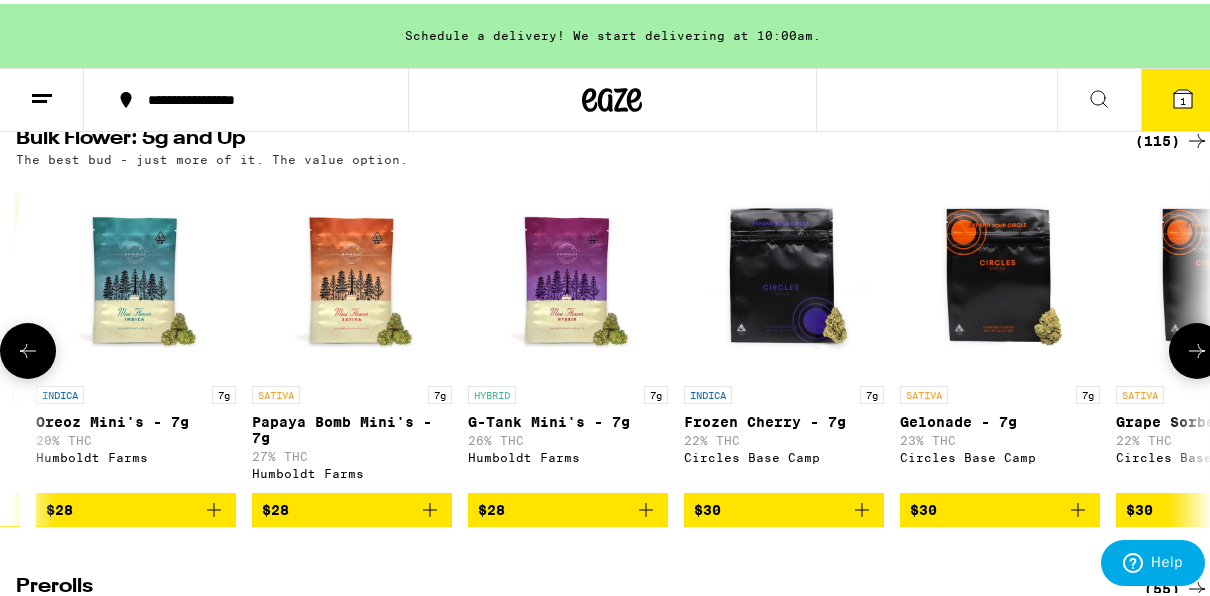 scroll, scrollTop: 0, scrollLeft: 960, axis: horizontal 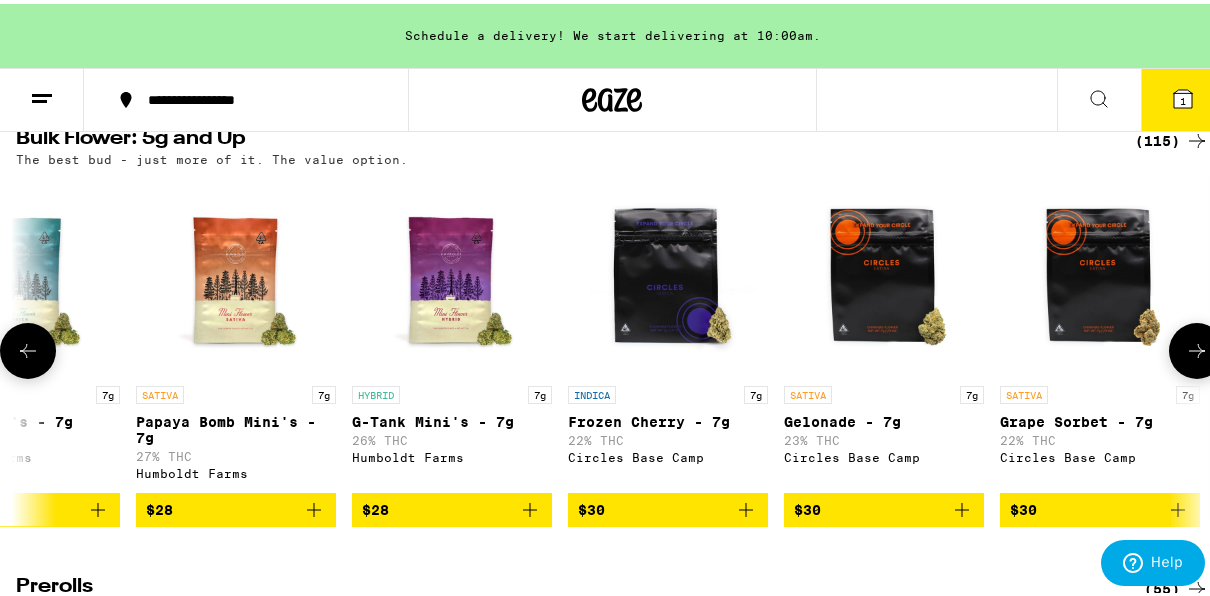 click at bounding box center (1197, 347) 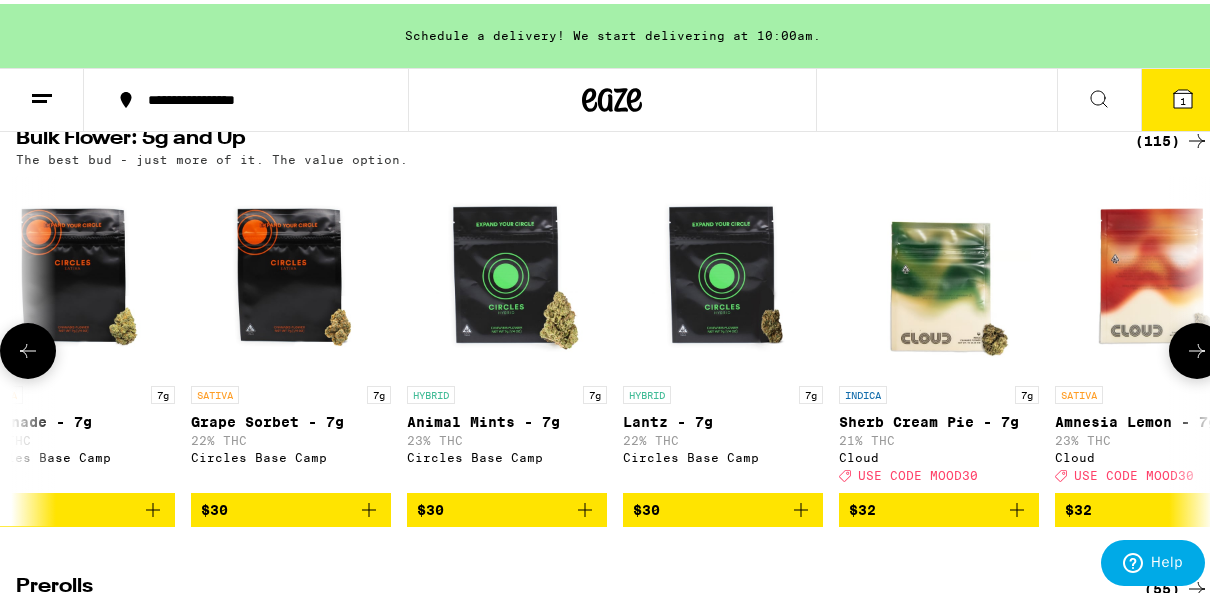 scroll, scrollTop: 0, scrollLeft: 1920, axis: horizontal 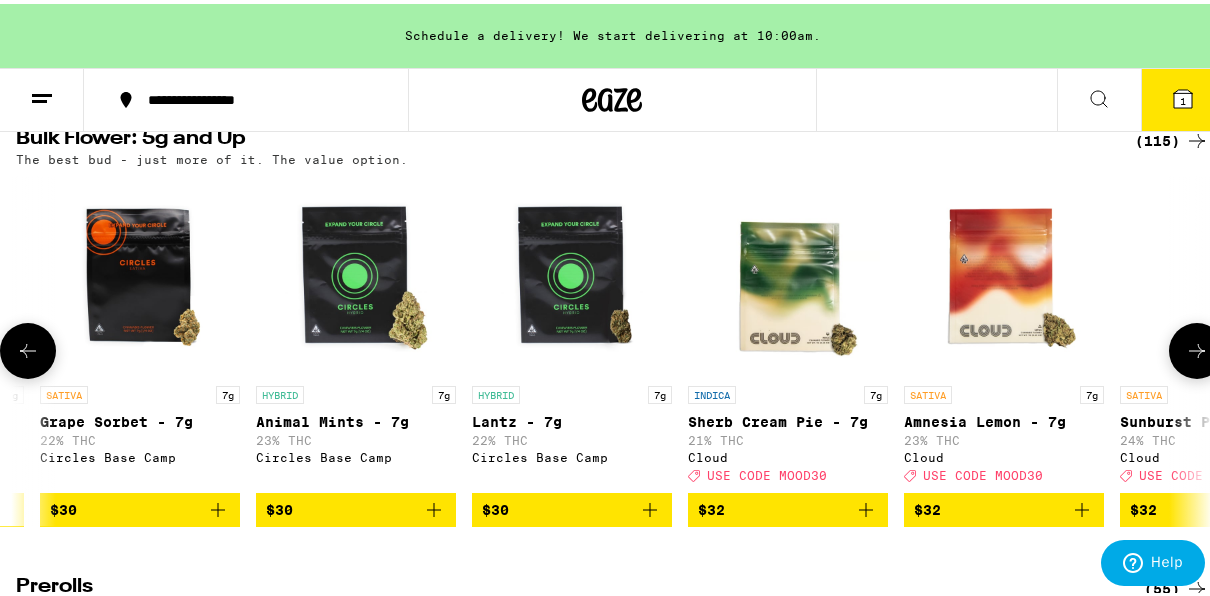 click at bounding box center [1197, 347] 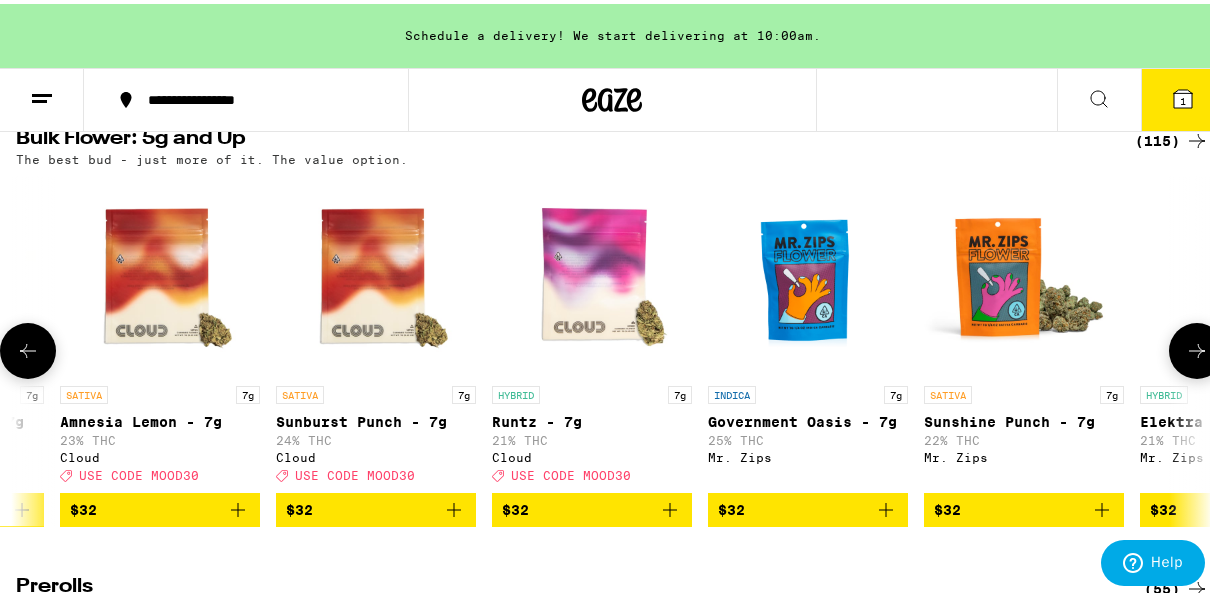 scroll, scrollTop: 0, scrollLeft: 2880, axis: horizontal 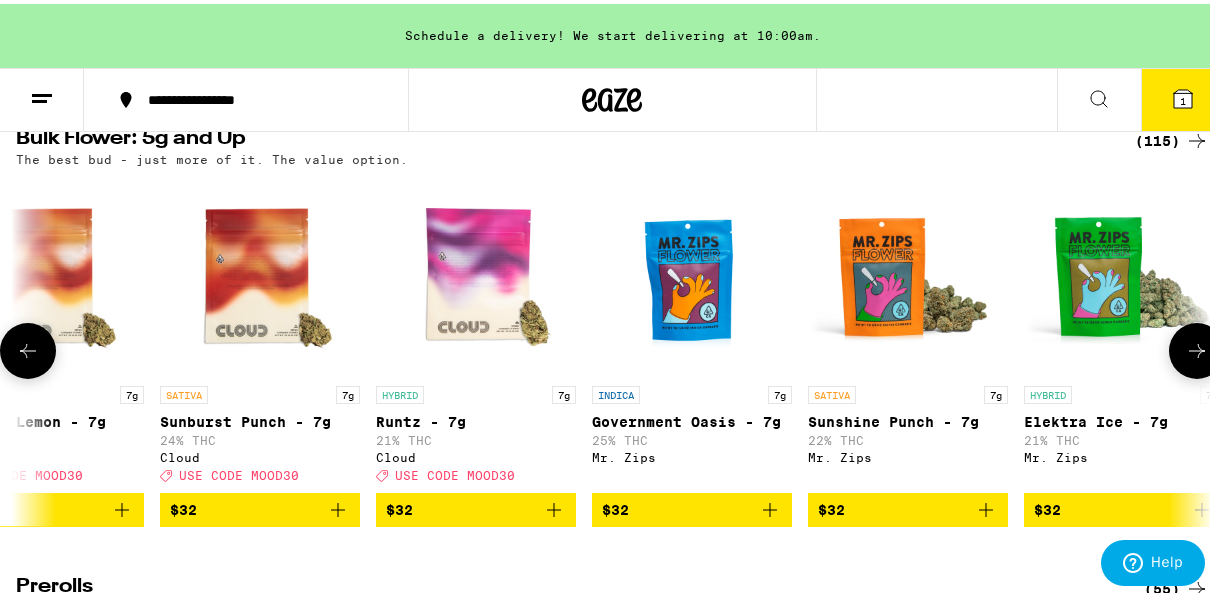 click at bounding box center (1197, 347) 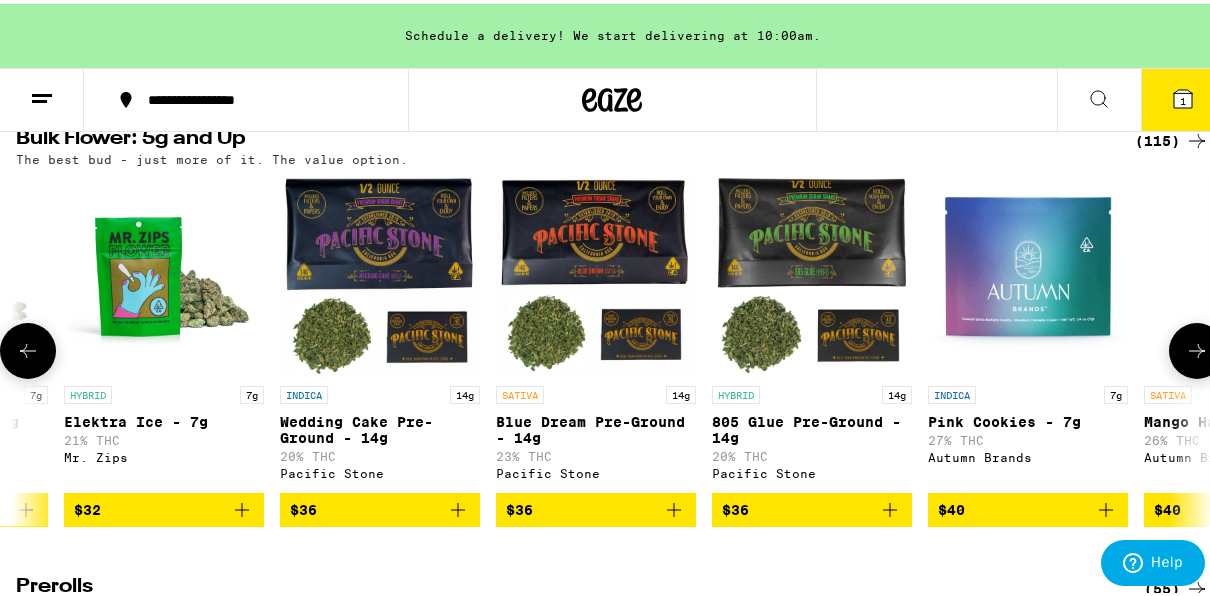 click at bounding box center [1197, 347] 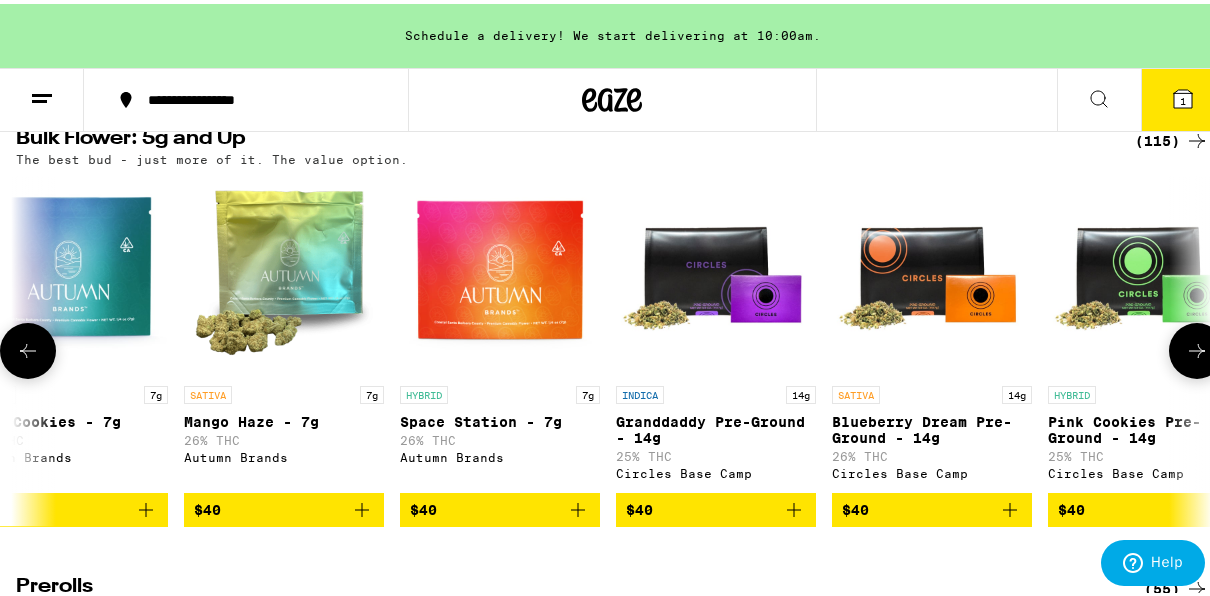 click at bounding box center (1197, 347) 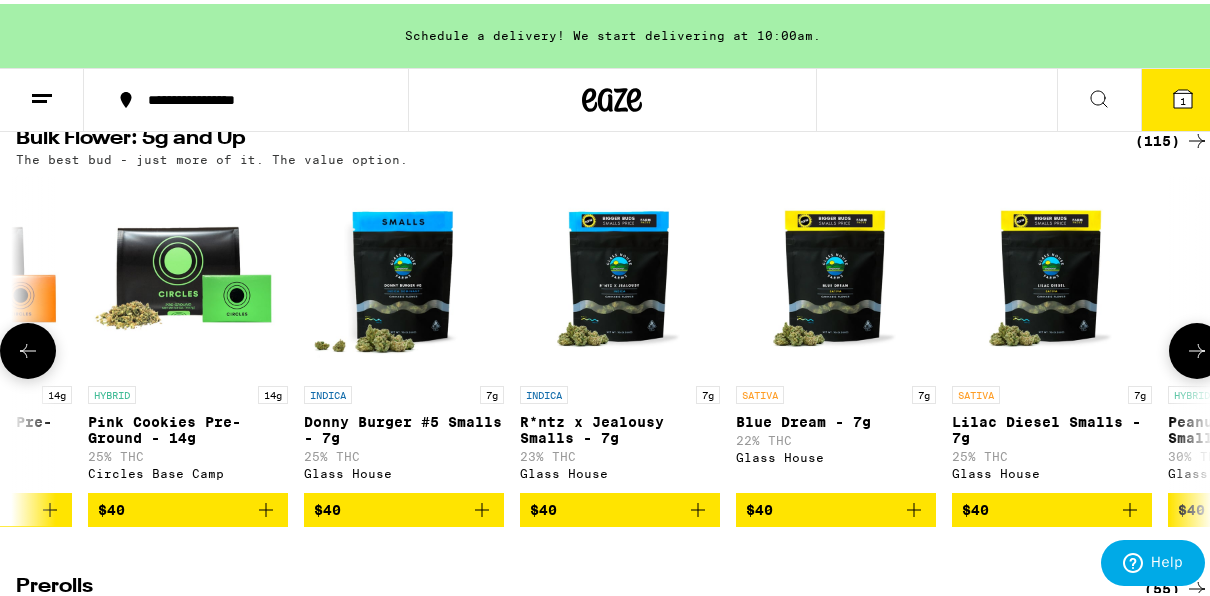 click at bounding box center (1197, 347) 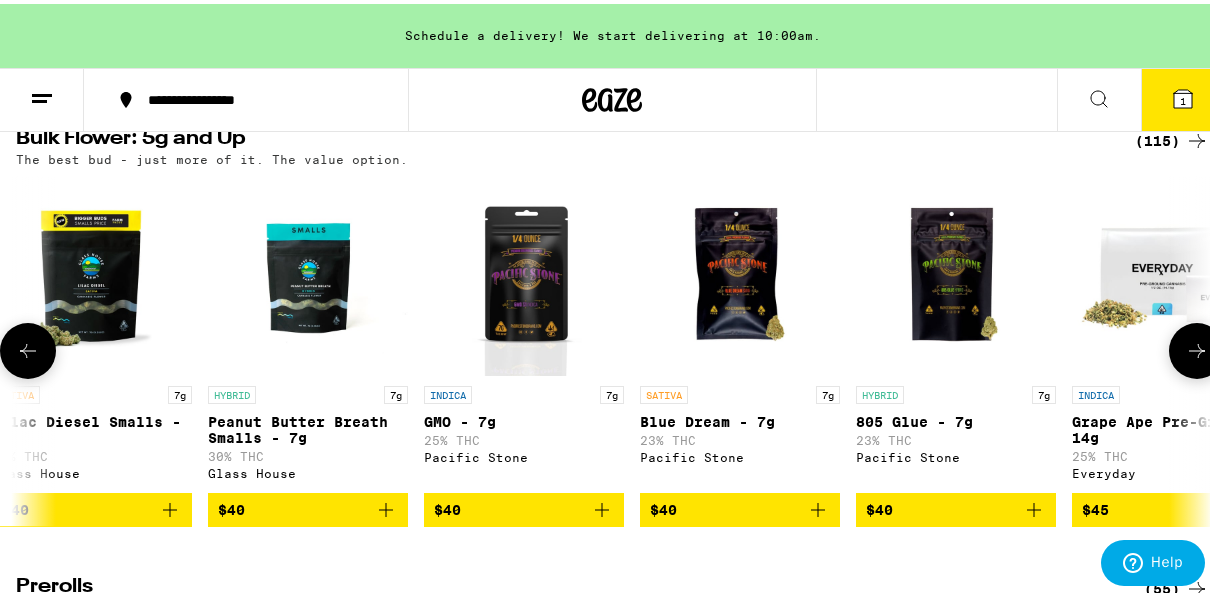 click at bounding box center (1197, 347) 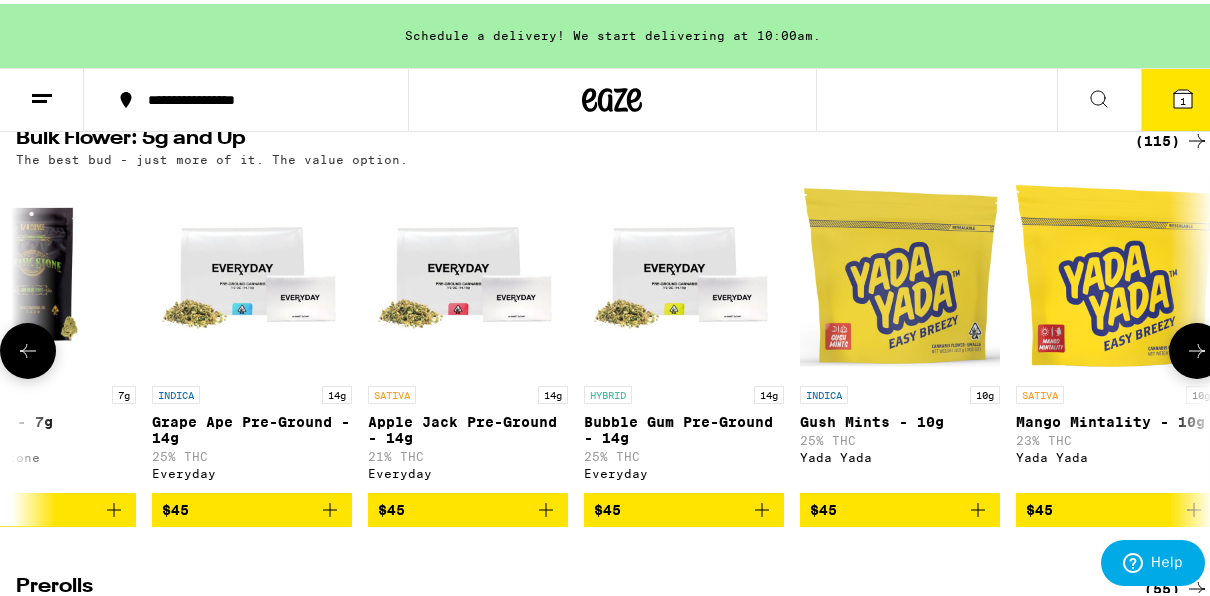 scroll, scrollTop: 0, scrollLeft: 7680, axis: horizontal 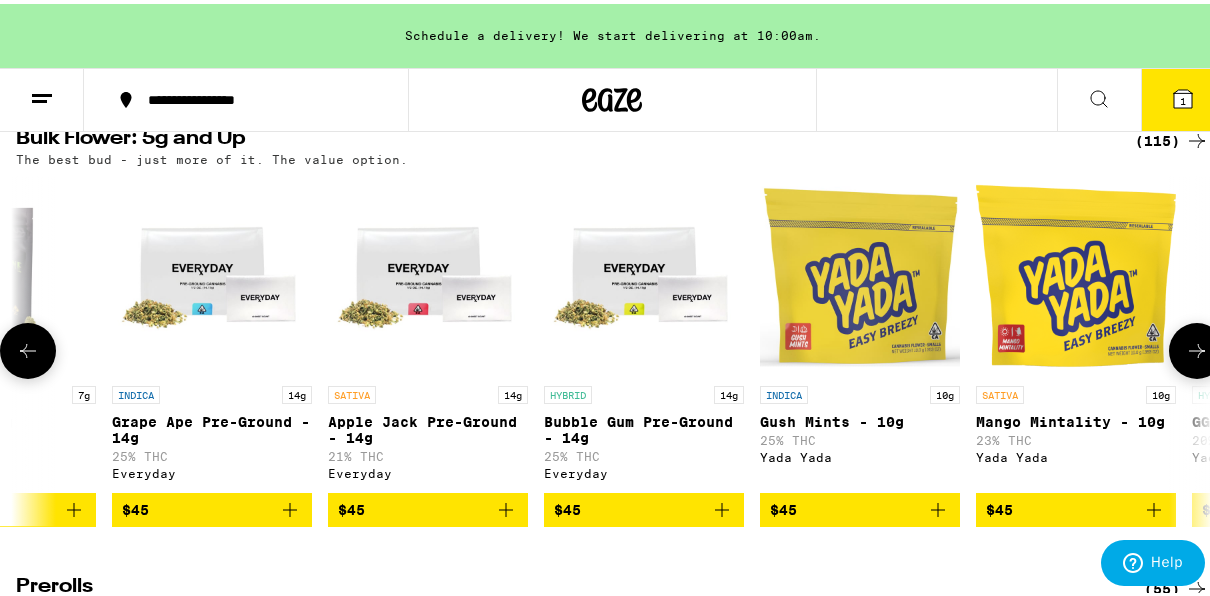click at bounding box center [1197, 347] 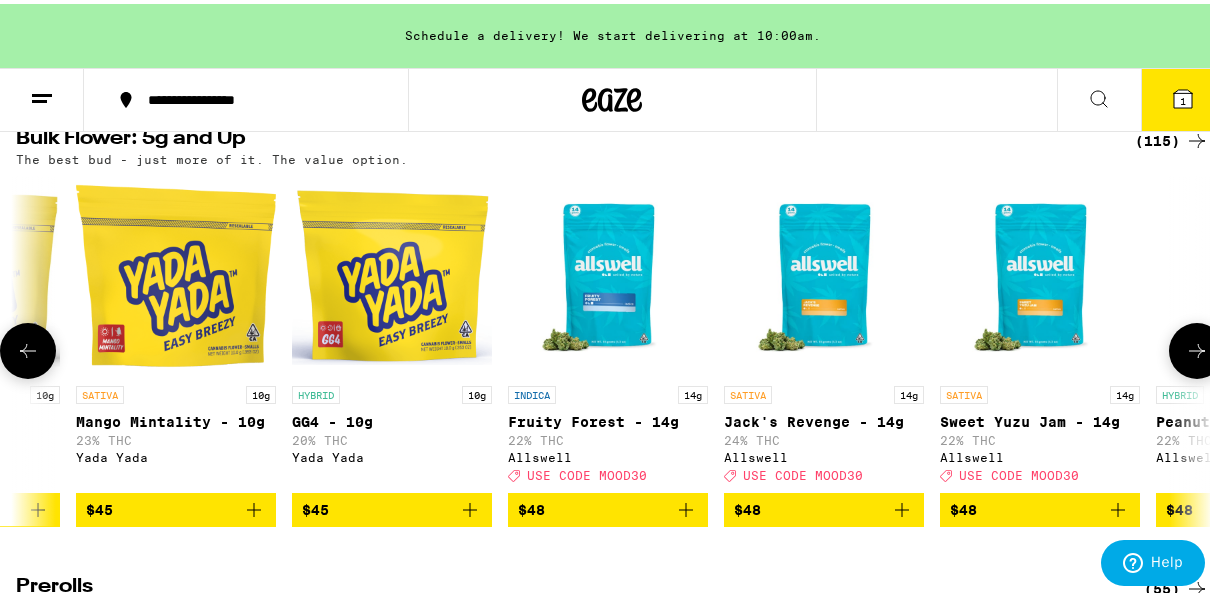 scroll, scrollTop: 0, scrollLeft: 8640, axis: horizontal 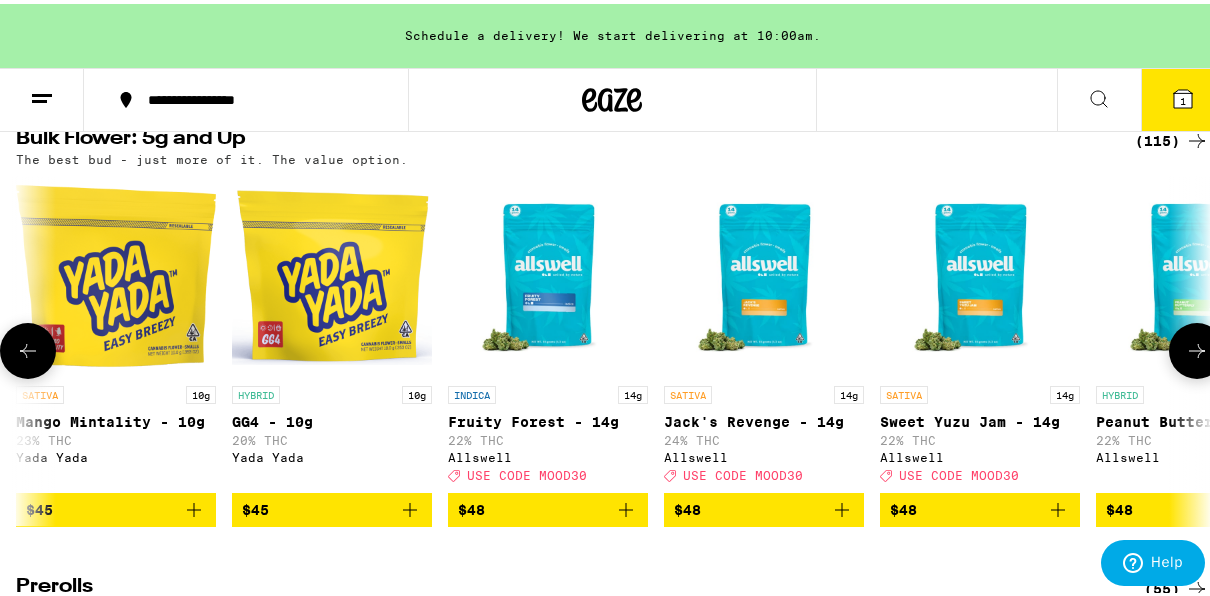 click on "$48" at bounding box center [764, 506] 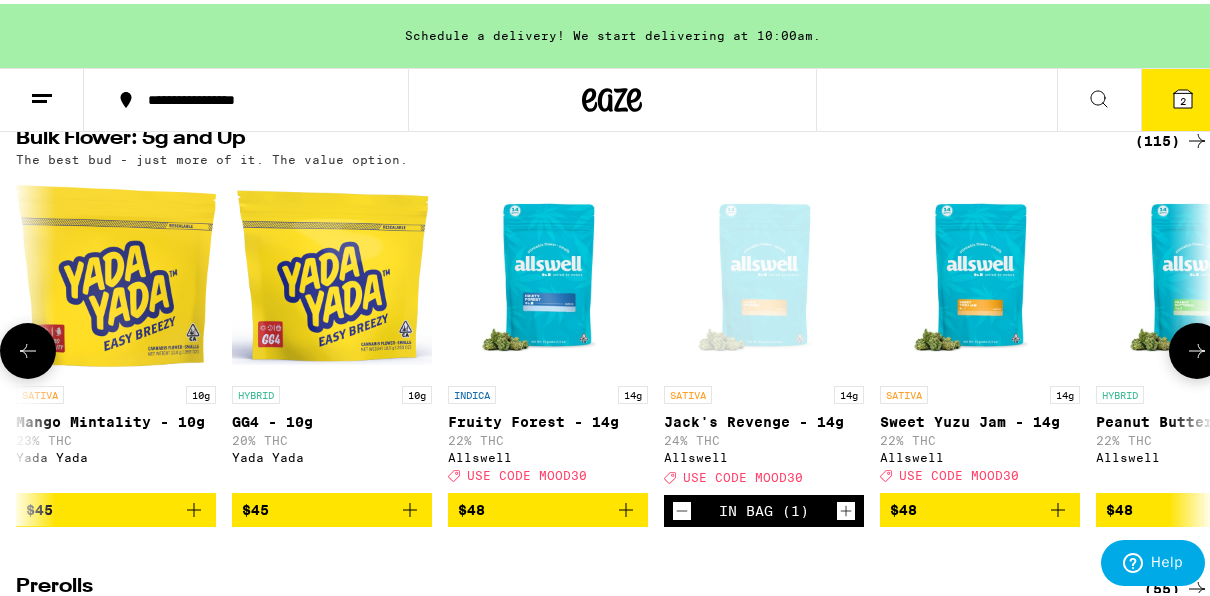 click at bounding box center (1197, 347) 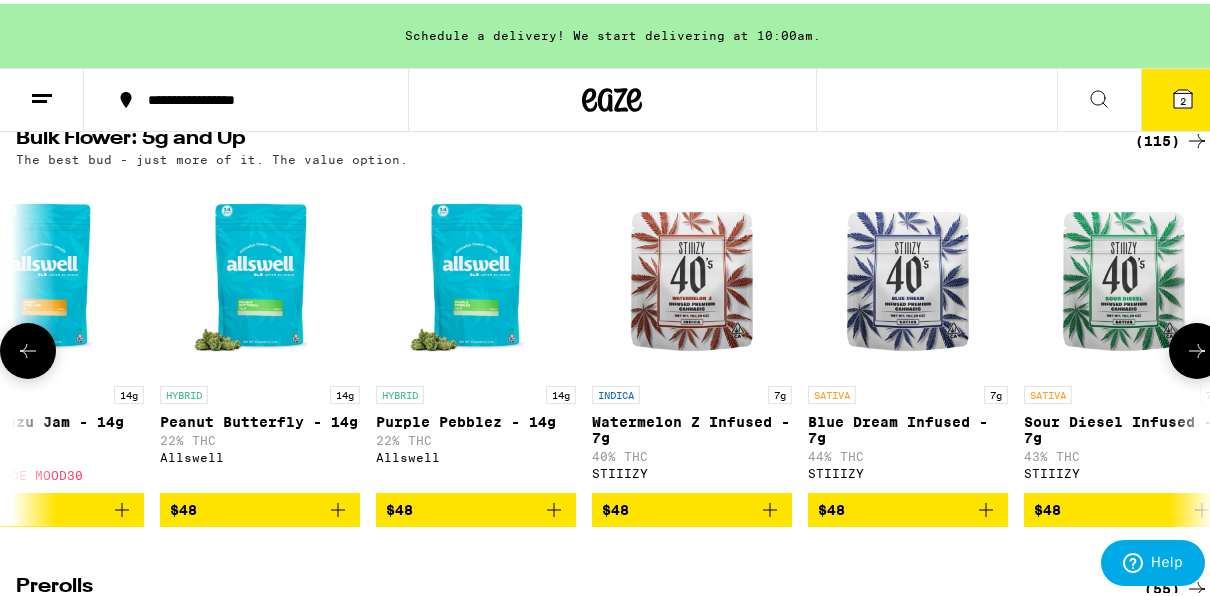 scroll, scrollTop: 0, scrollLeft: 9600, axis: horizontal 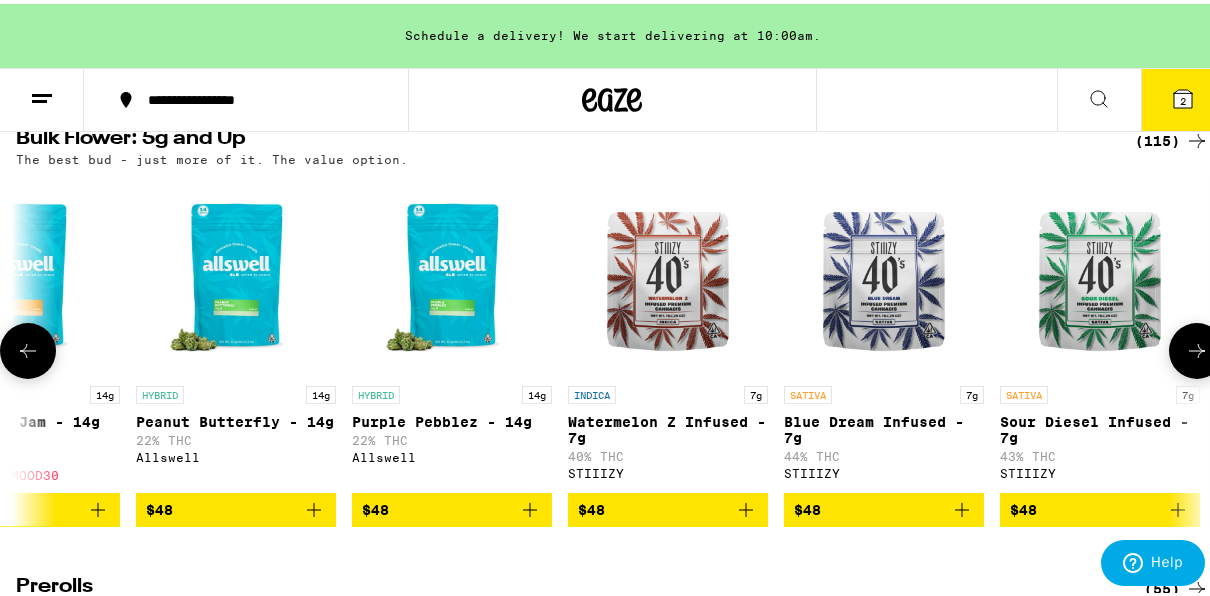 click at bounding box center [1197, 347] 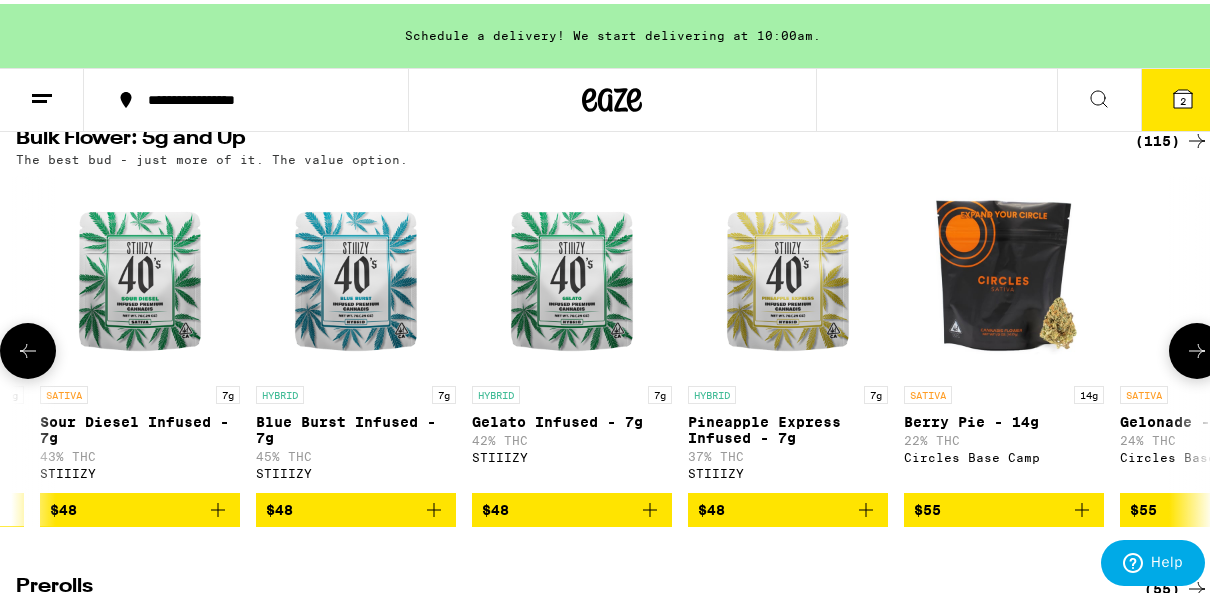 click at bounding box center [1197, 347] 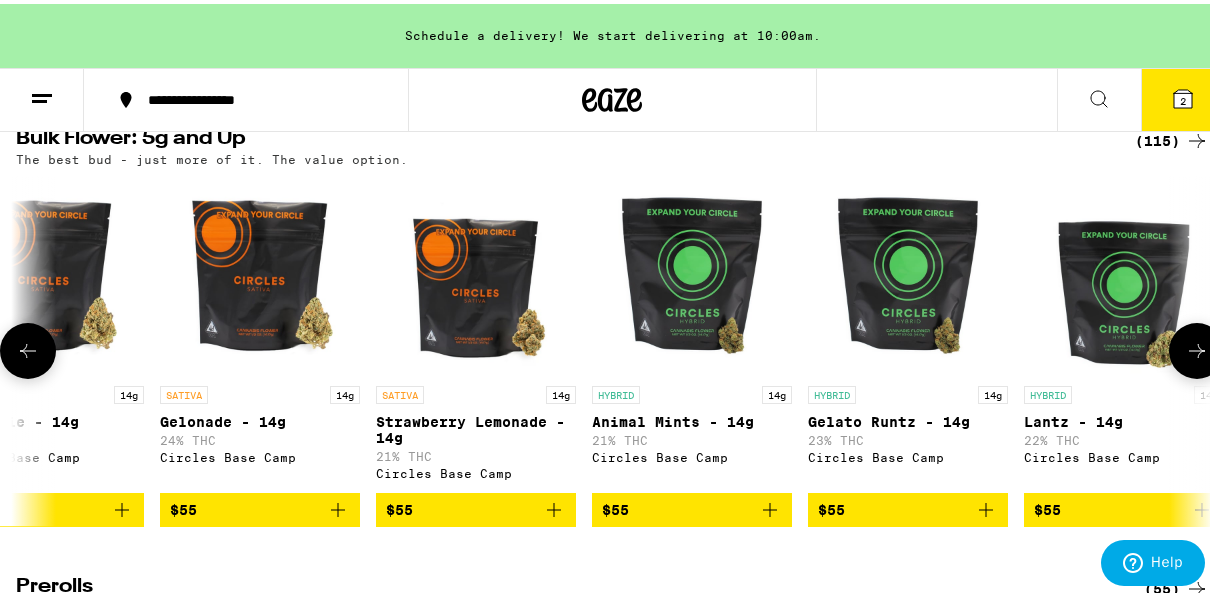 click at bounding box center [1197, 347] 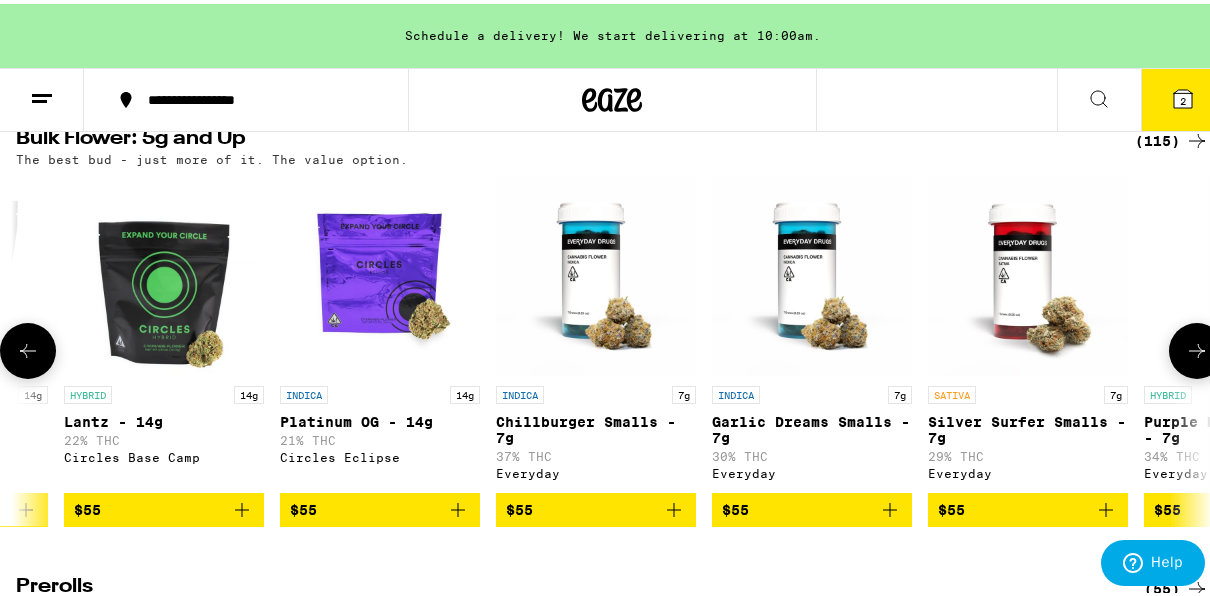 click at bounding box center (1197, 347) 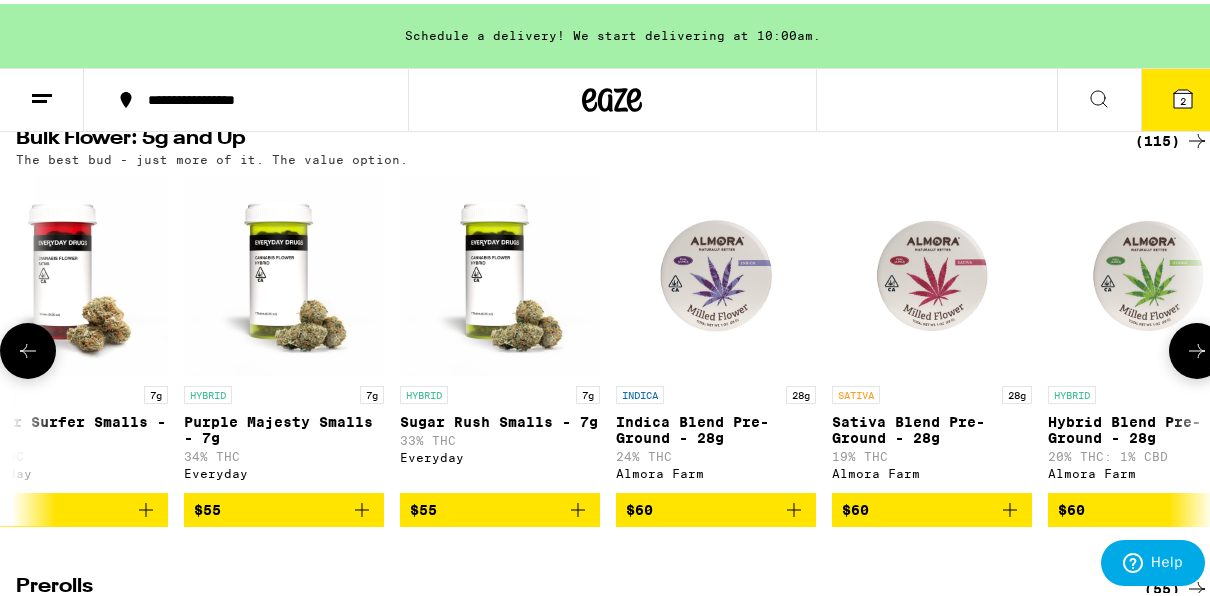 click at bounding box center (1197, 347) 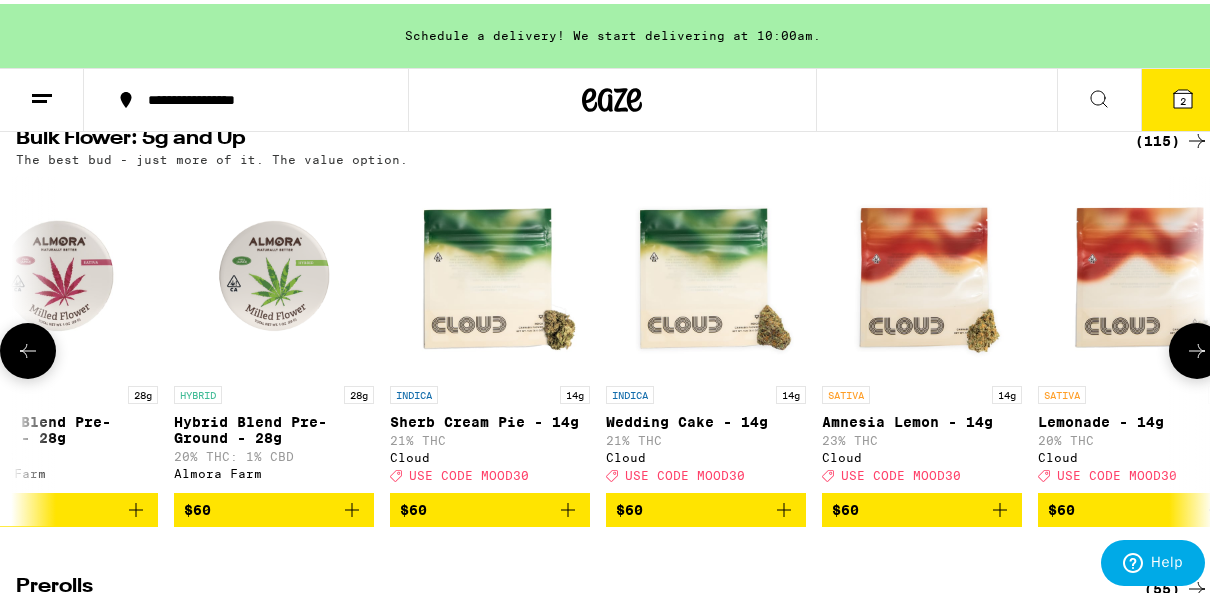 scroll, scrollTop: 0, scrollLeft: 14400, axis: horizontal 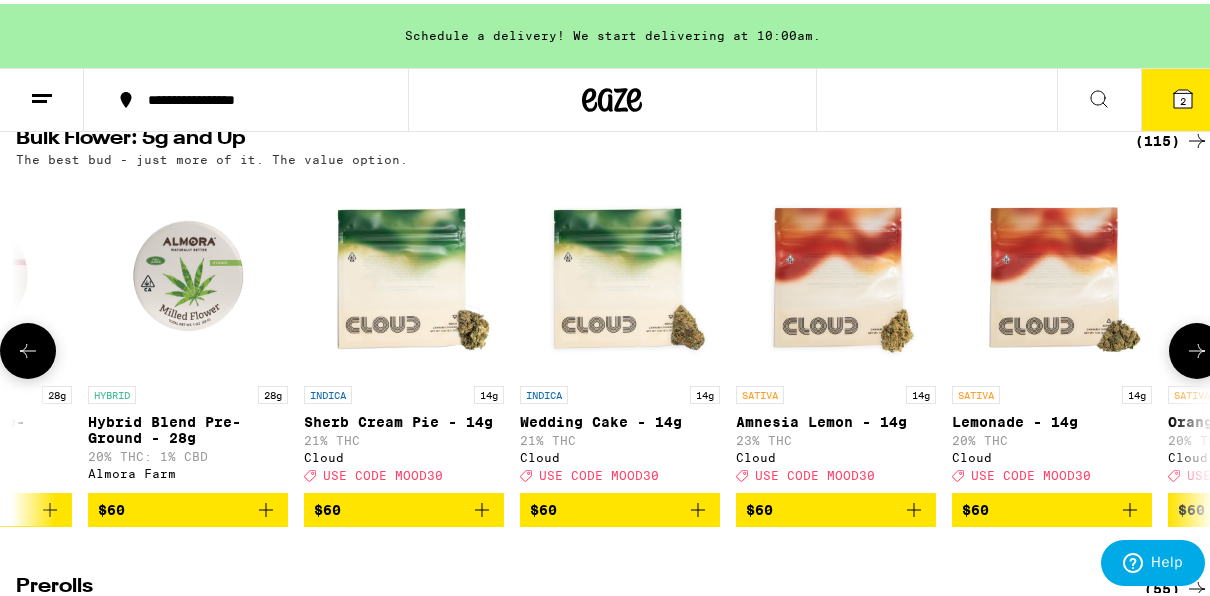 click at bounding box center (1197, 347) 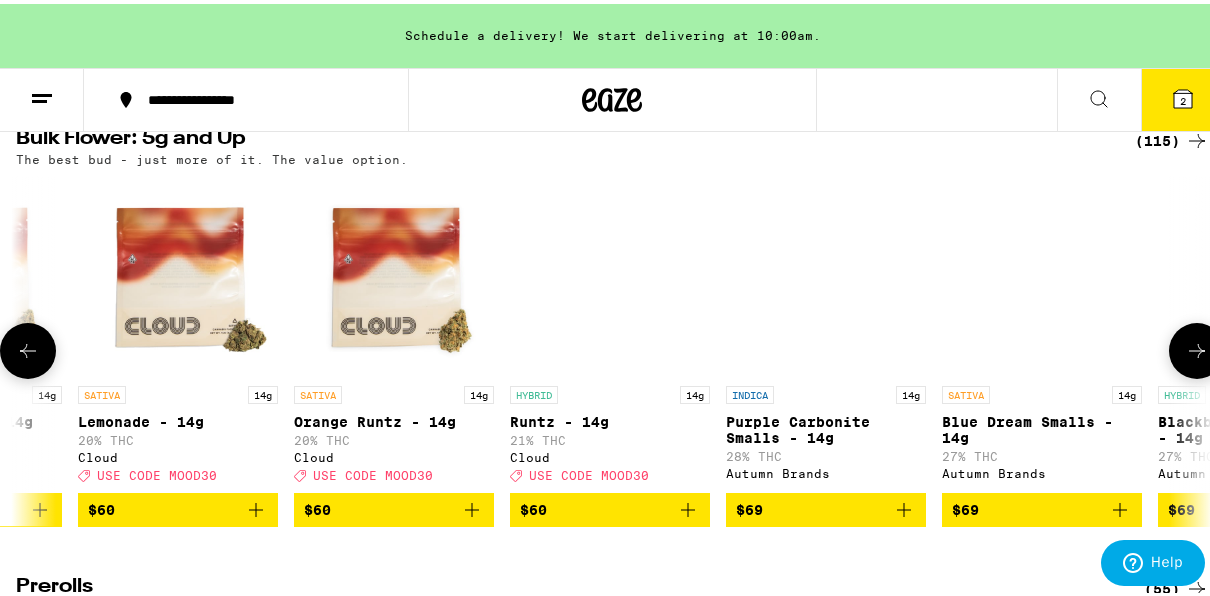 scroll, scrollTop: 0, scrollLeft: 15360, axis: horizontal 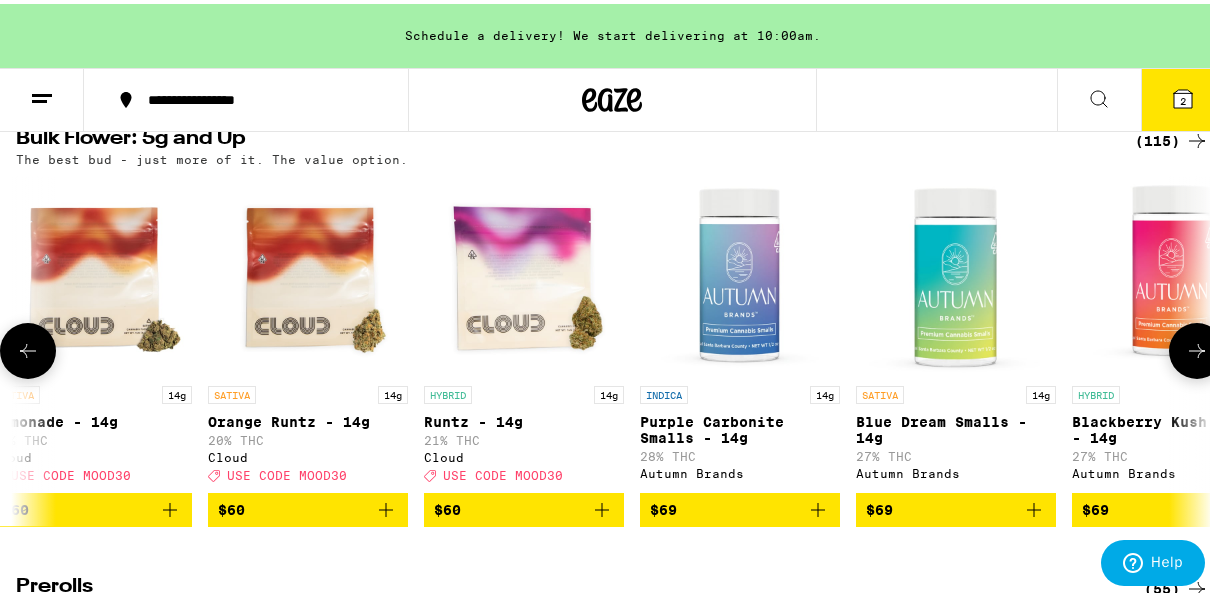 click at bounding box center [1197, 347] 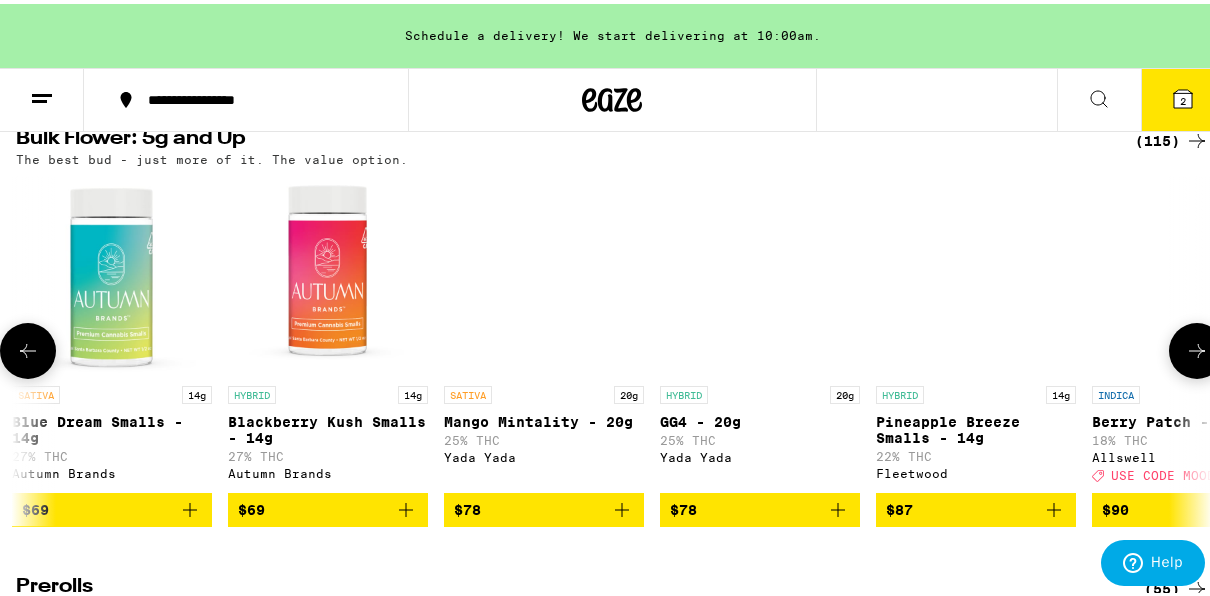 scroll, scrollTop: 0, scrollLeft: 16320, axis: horizontal 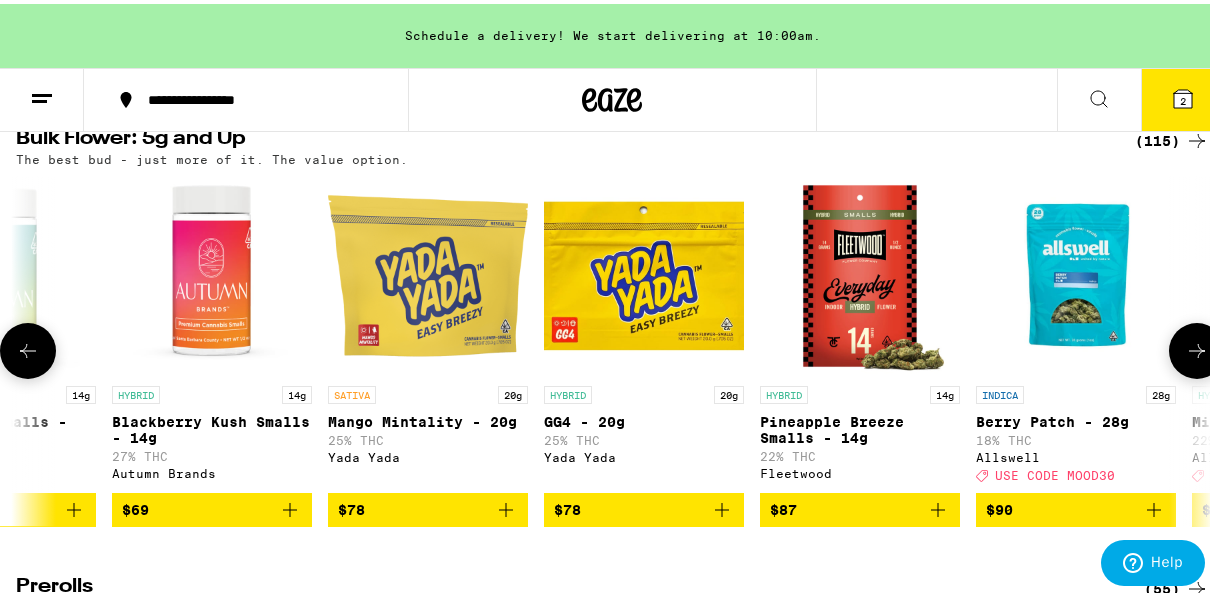 click at bounding box center (1197, 347) 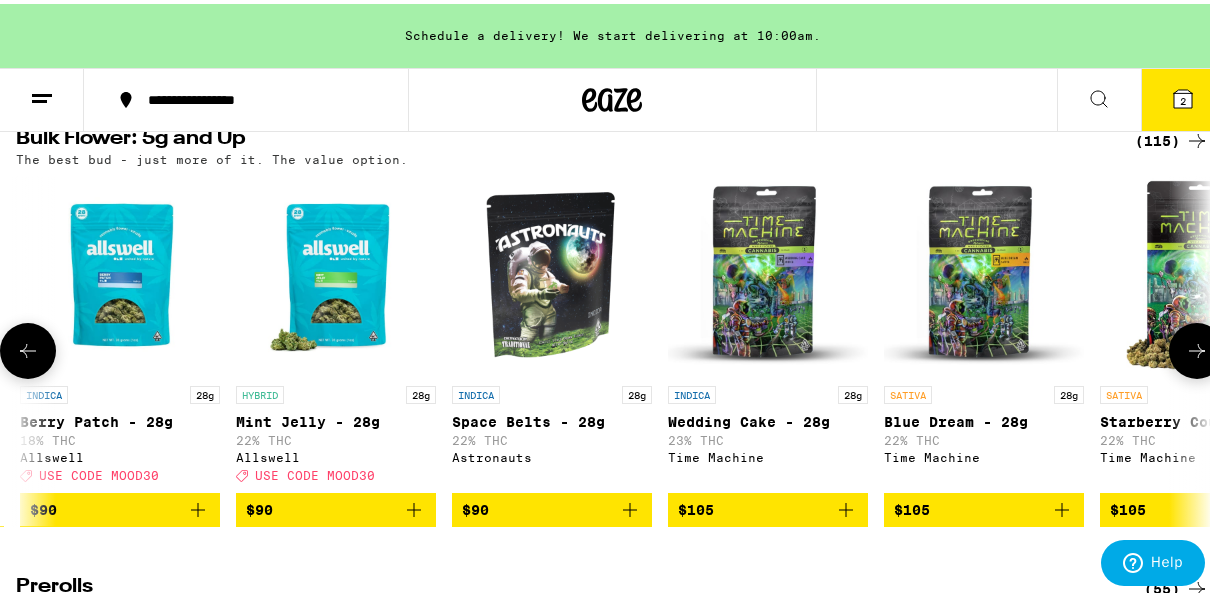 scroll, scrollTop: 0, scrollLeft: 17280, axis: horizontal 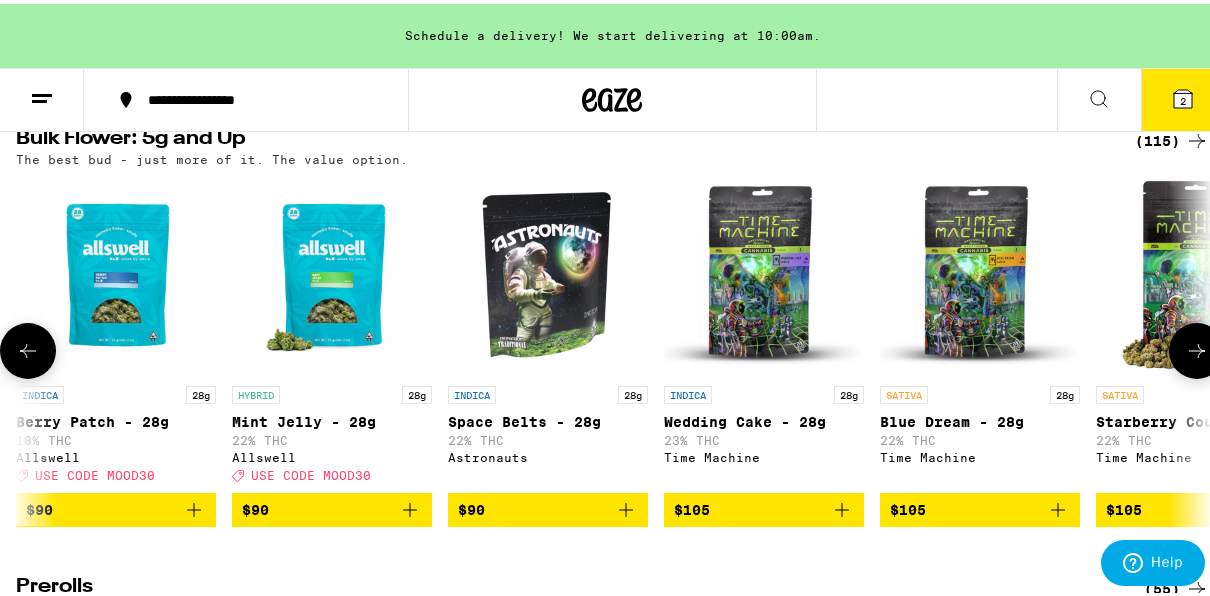 click on "$90" at bounding box center [332, 506] 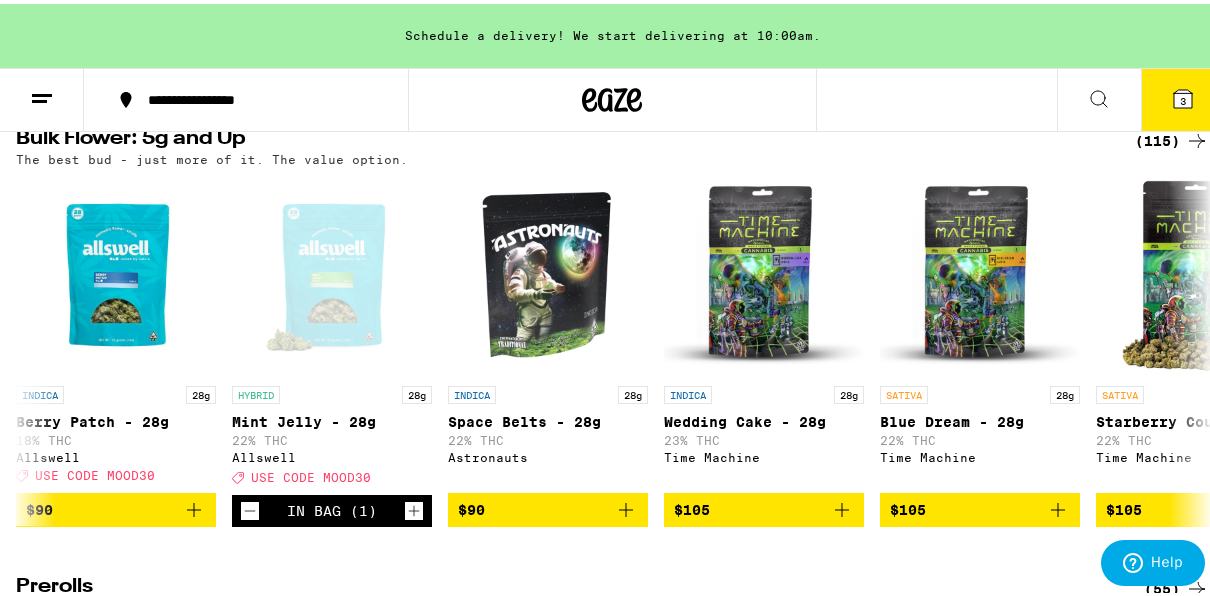 click 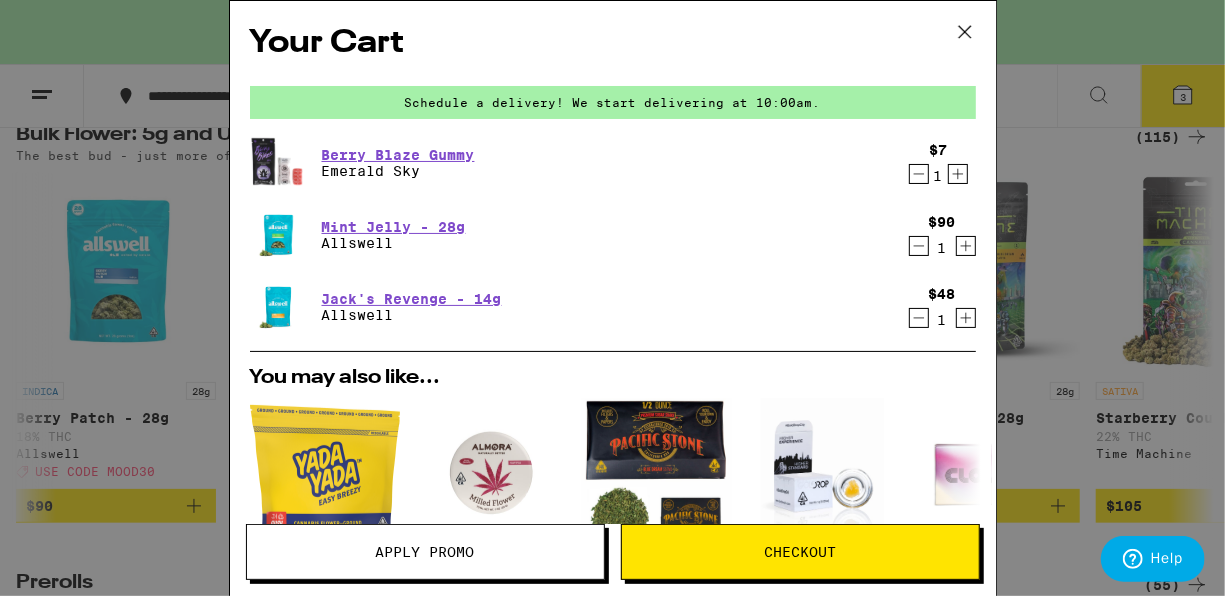 type 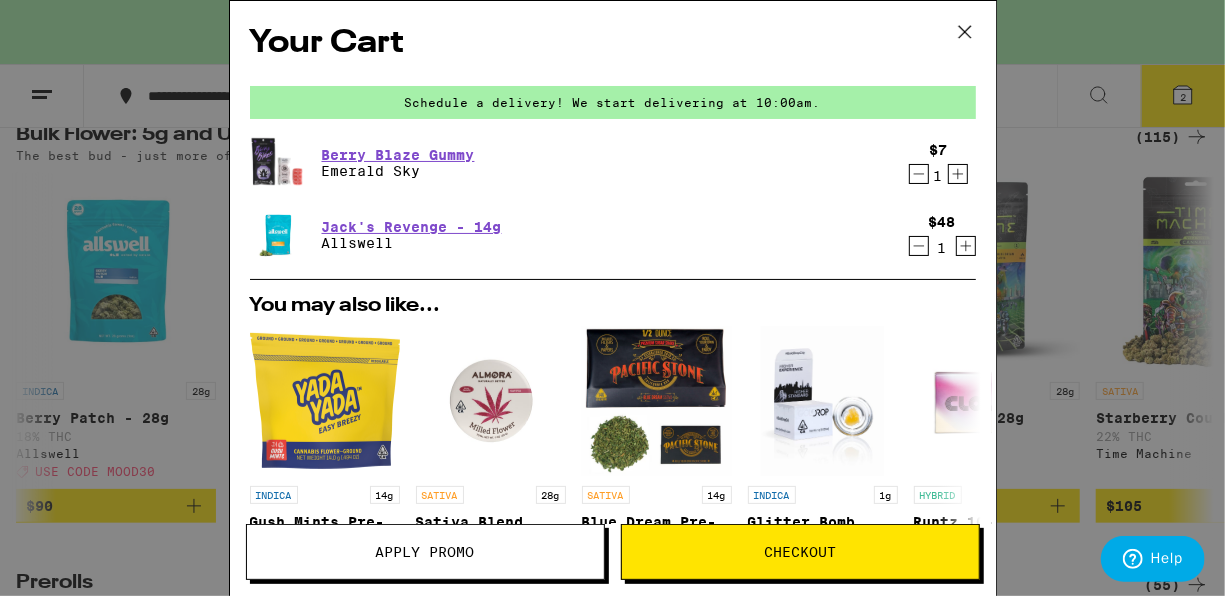 click on "Your Cart Schedule a delivery! We start delivering at 10:00am. Berry Blaze Gummy Emerald Sky $7 1 Jack's Revenge - 14g Allswell $48 1 You may also like... INDICA 14g Gush Mints Pre-Ground - 14g Yada Yada $25 SATIVA 28g Sativa Blend Pre-Ground - 28g Almora Farm $60 SATIVA 14g Blue Dream Pre-Ground - 14g Pacific Stone $36 INDICA 14g Gush Mints Pre-Ground - 14g Yada Yada $25 SATIVA 28g Sativa Blend Pre-Ground - 28g Almora Farm $60 SATIVA 14g Blue Dream Pre-Ground - 14g Pacific Stone $36 INDICA 1g Glitter Bomb Sugar - 1g GoldDrop Deal Created with Sketch. USE CODE MOOD30 $24 HYBRID 3.5g Runtz 10-Pack - 3.5g Cloud Deal Created with Sketch. USE CODE MOOD30 $30 HYBRID 3.5g Zerealz - 3.5g Ember Valley Deal Created with Sketch. USE CODE 35OFF $50 INDICA 3.5g Banana OG - 3.5g Anarchy $12 INDICA 3.5g Permanent Marker - 3.5g Anarchy $12 SATIVA 3.5g Orange Runtz - 3.5g Anarchy $12 HYBRID 3.5g Lemon Cherry Gelato - 3.5g Anarchy $12 Subtotal $55.00 Delivery $5.00 Add $20 to get free delivery! Taxes & Fees More Info $34.00 Order Total $94.00 ⚠️ www.P65Warnings.ca.gov Apply Promo Checkout" at bounding box center [612, 298] 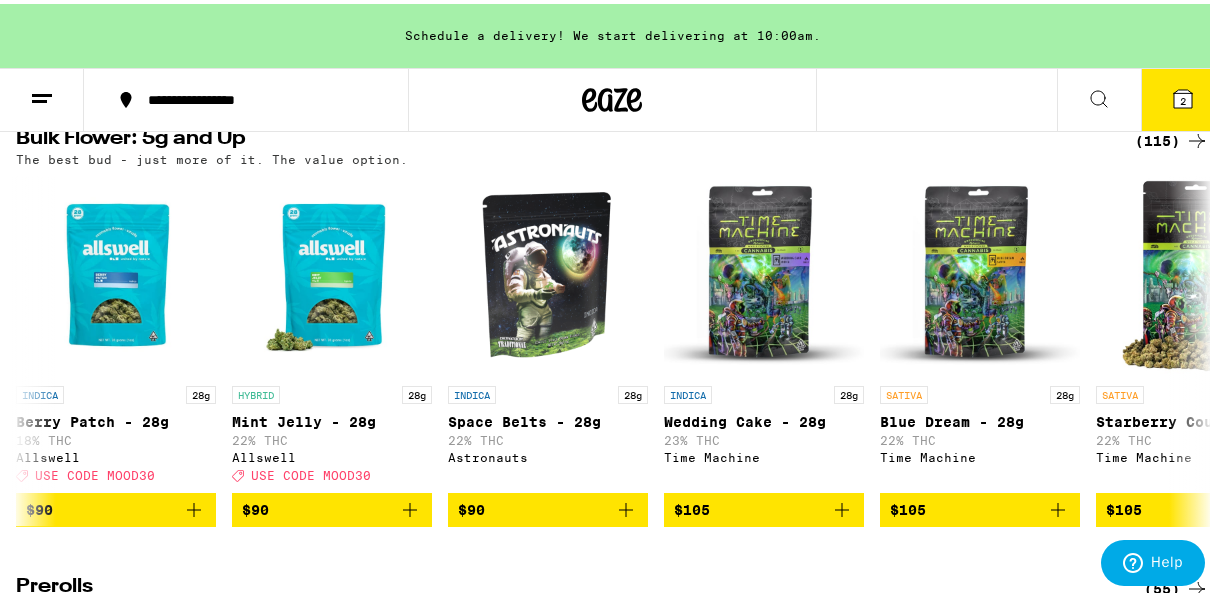 click 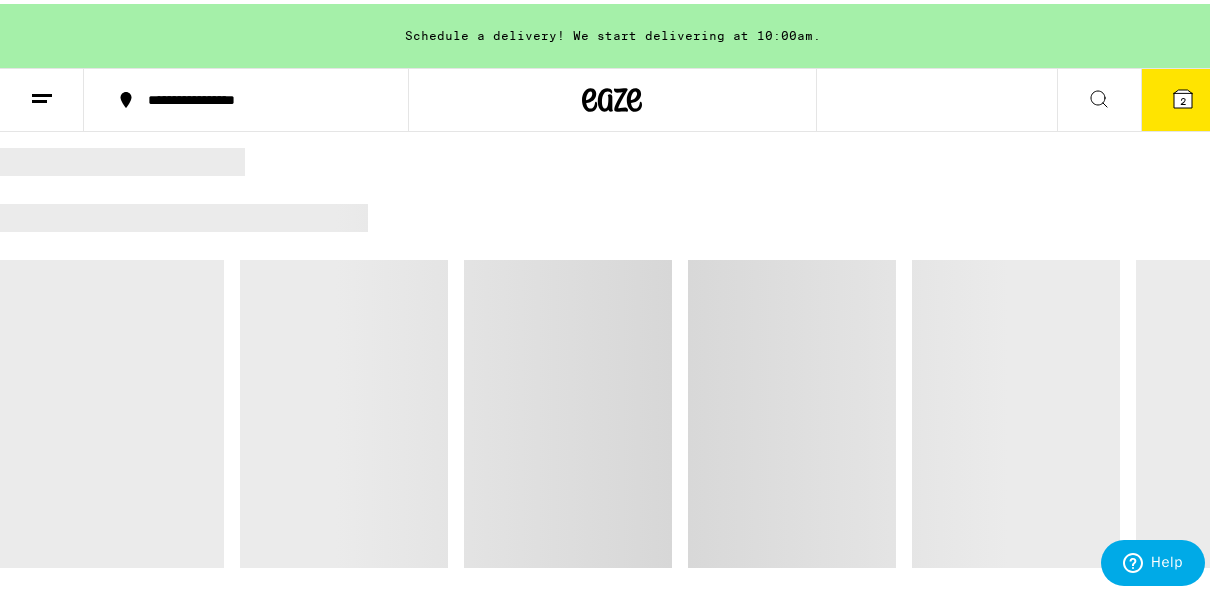 scroll, scrollTop: 0, scrollLeft: 0, axis: both 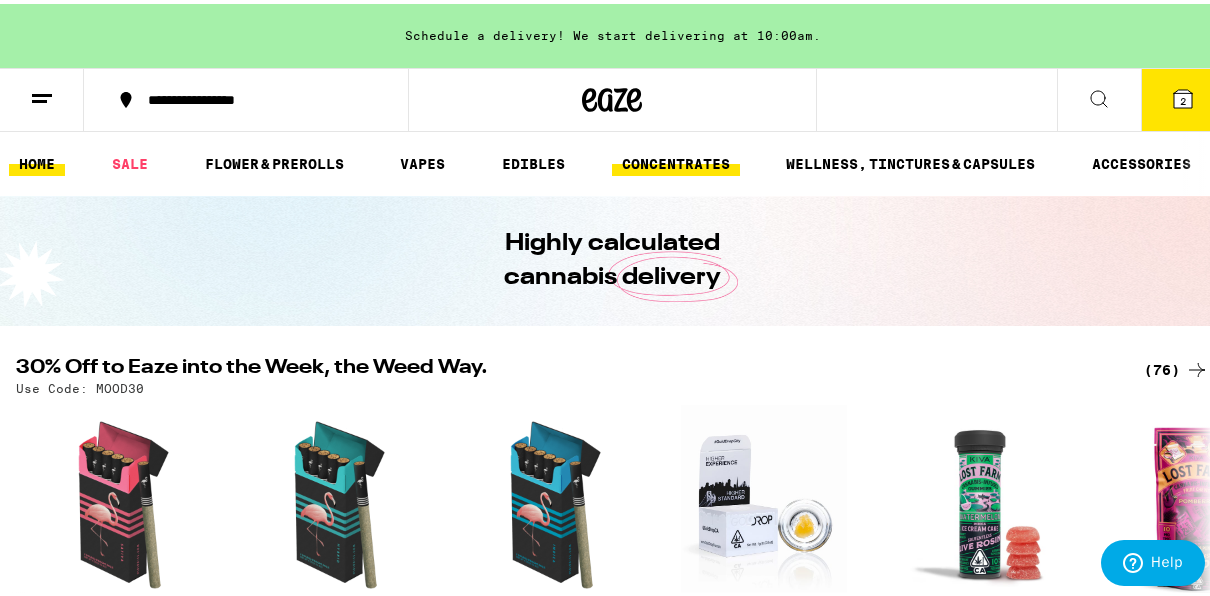 click on "CONCENTRATES" at bounding box center [676, 160] 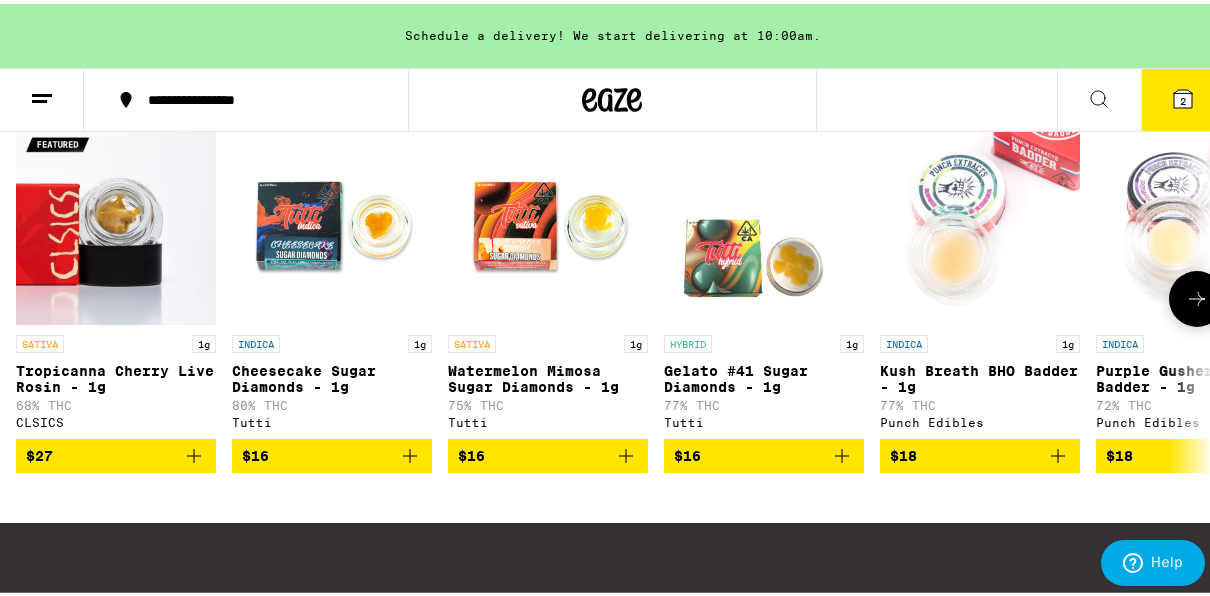 scroll, scrollTop: 228, scrollLeft: 0, axis: vertical 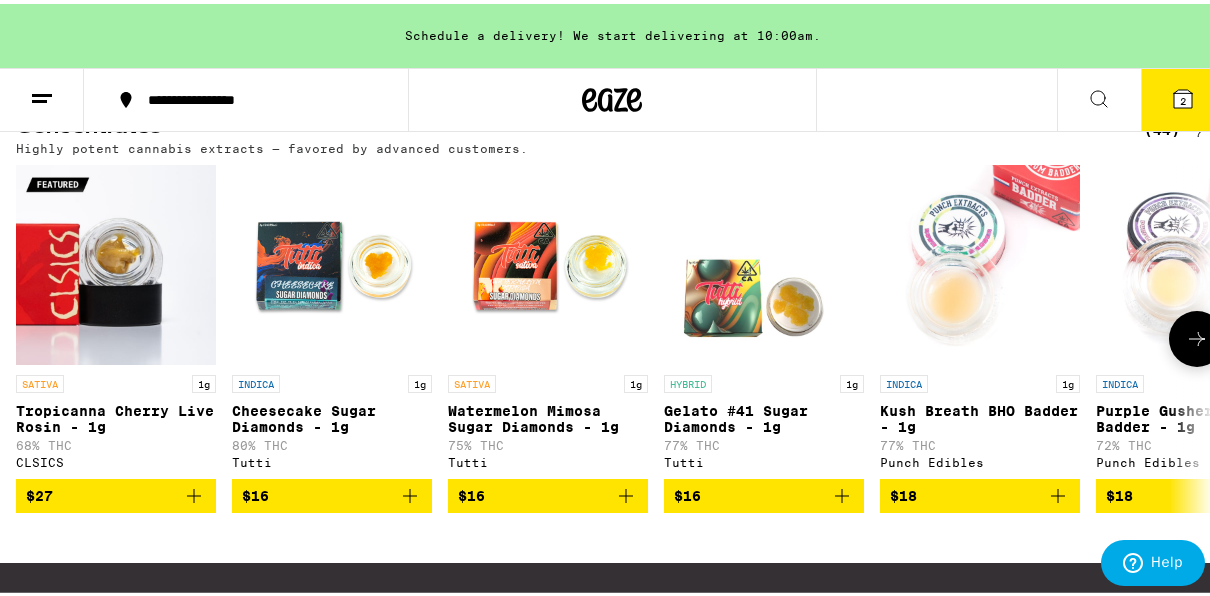 click 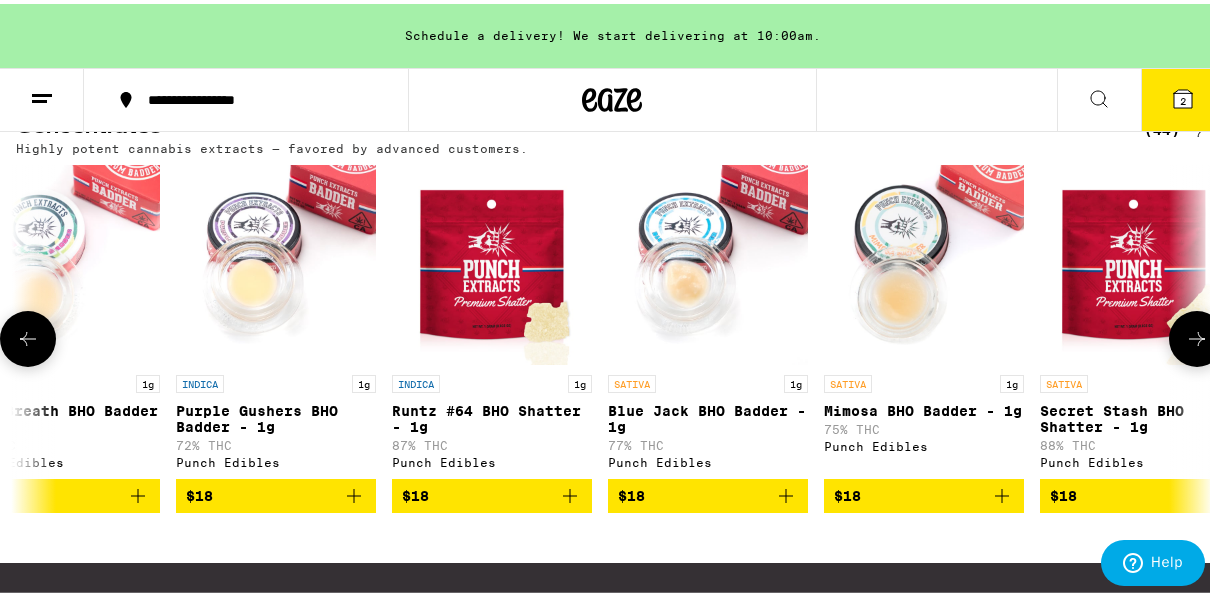 scroll, scrollTop: 0, scrollLeft: 960, axis: horizontal 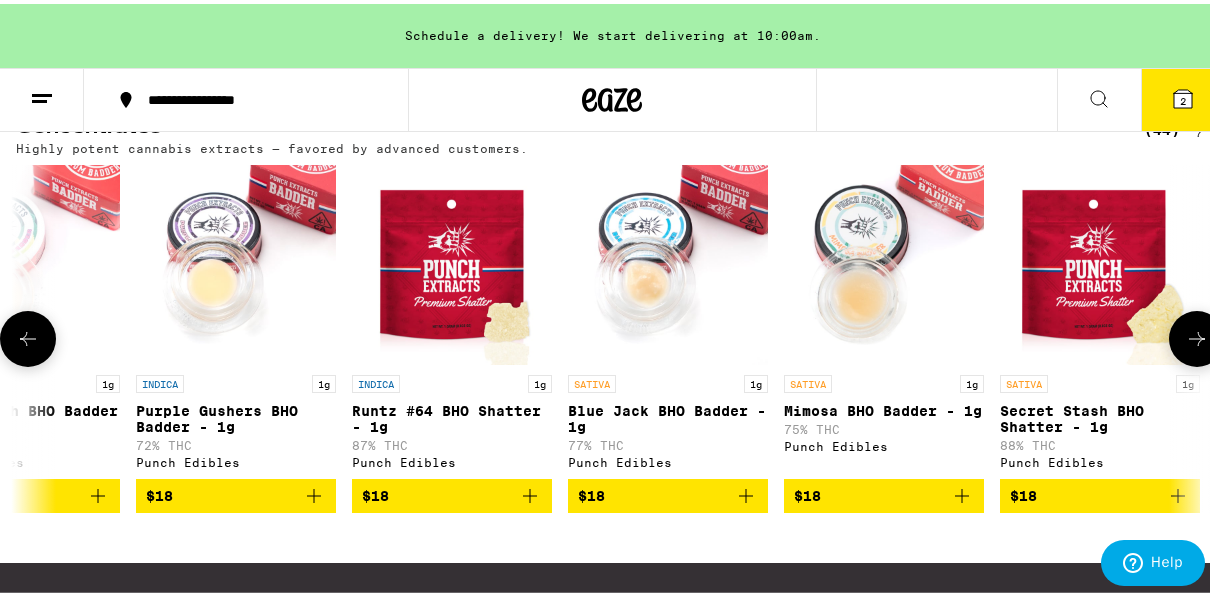 click 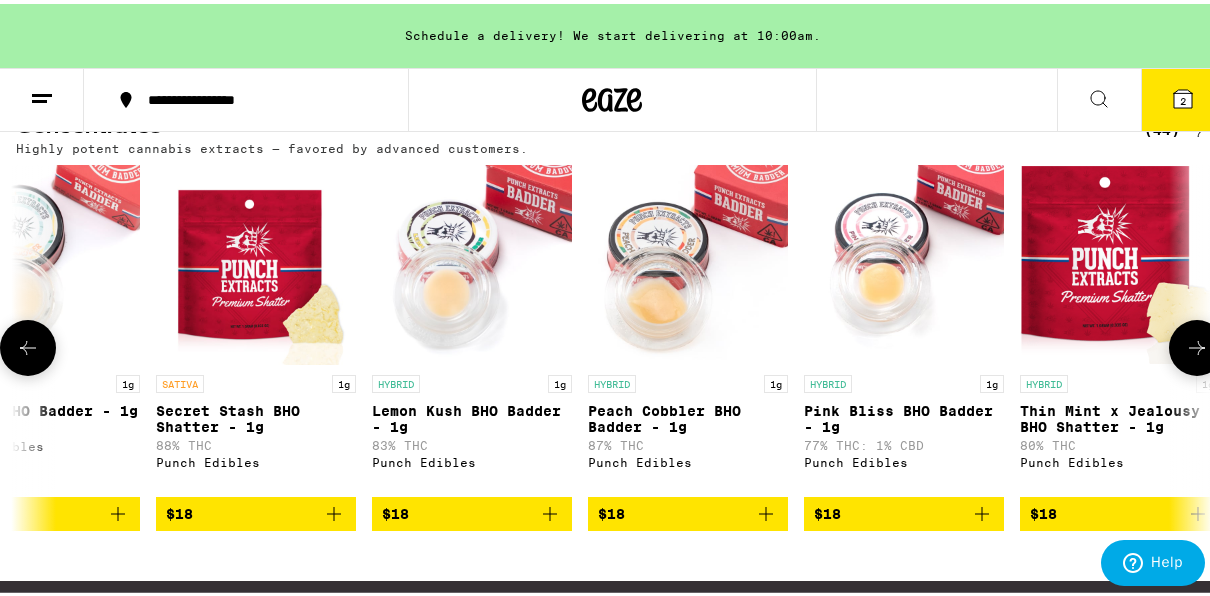 scroll, scrollTop: 0, scrollLeft: 1920, axis: horizontal 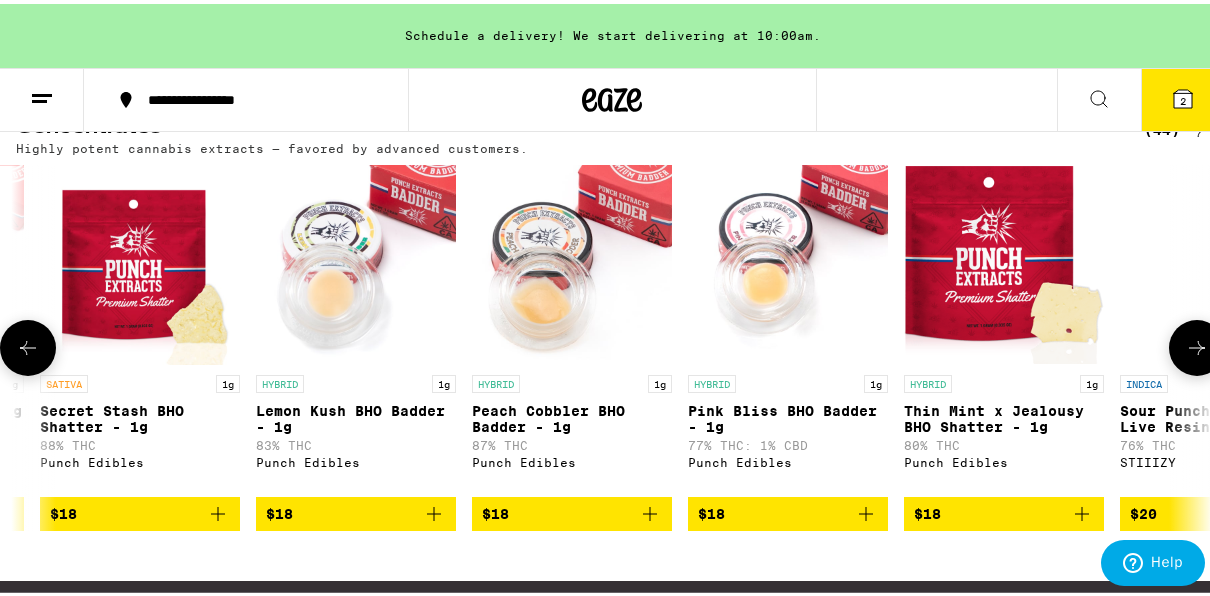 click at bounding box center (1197, 344) 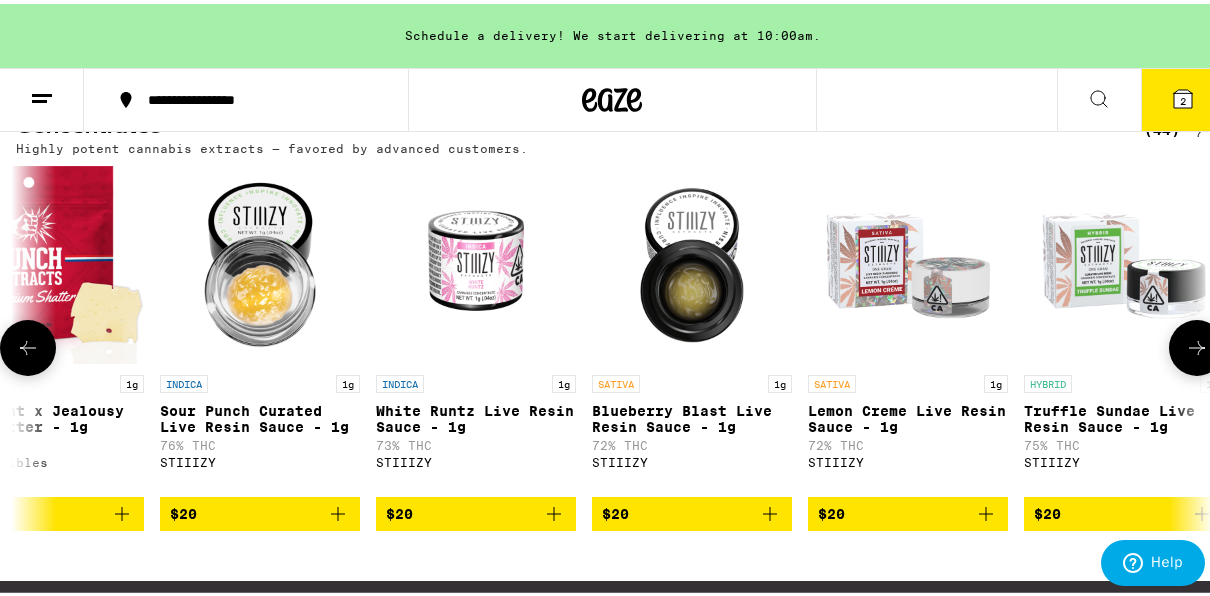 click at bounding box center (1197, 344) 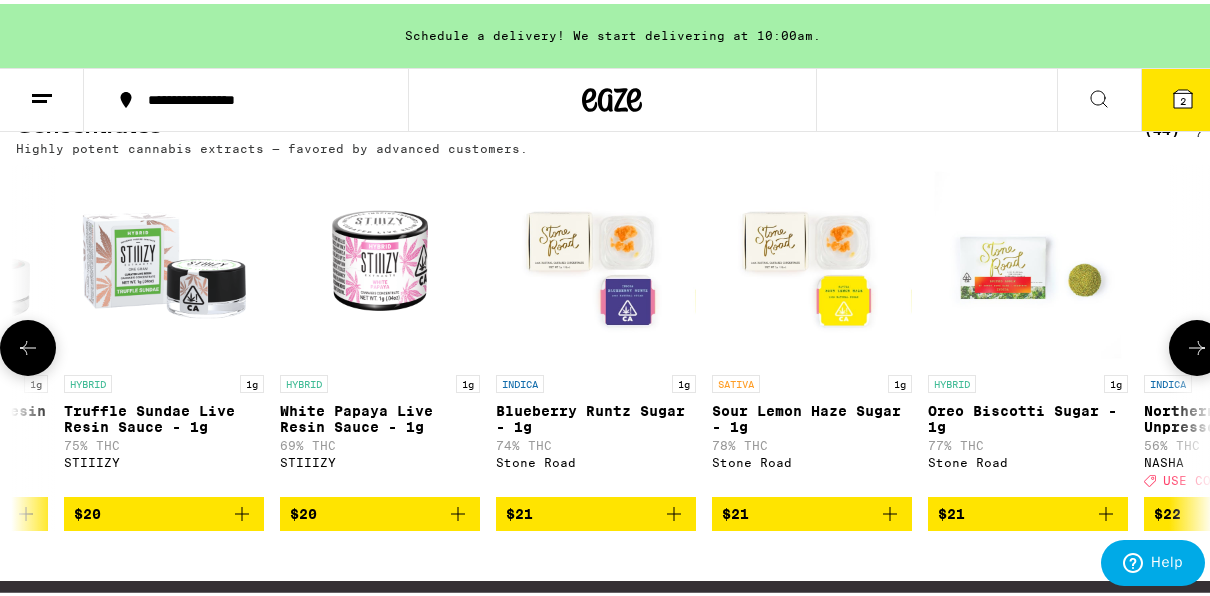 click at bounding box center [1197, 344] 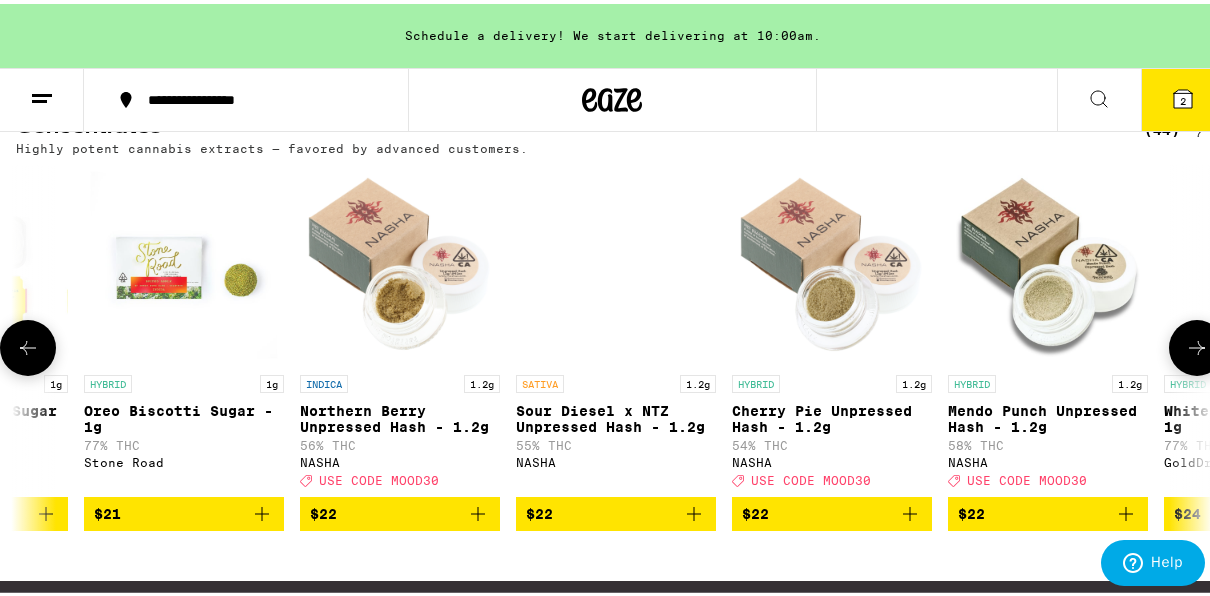 scroll, scrollTop: 0, scrollLeft: 4800, axis: horizontal 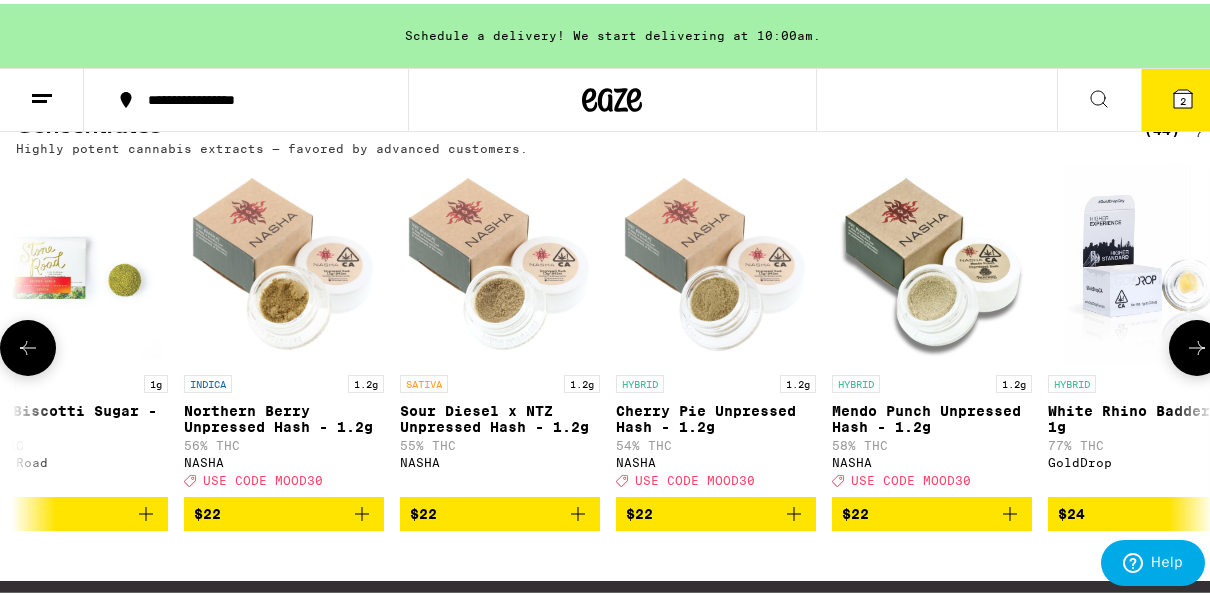 click at bounding box center (1197, 344) 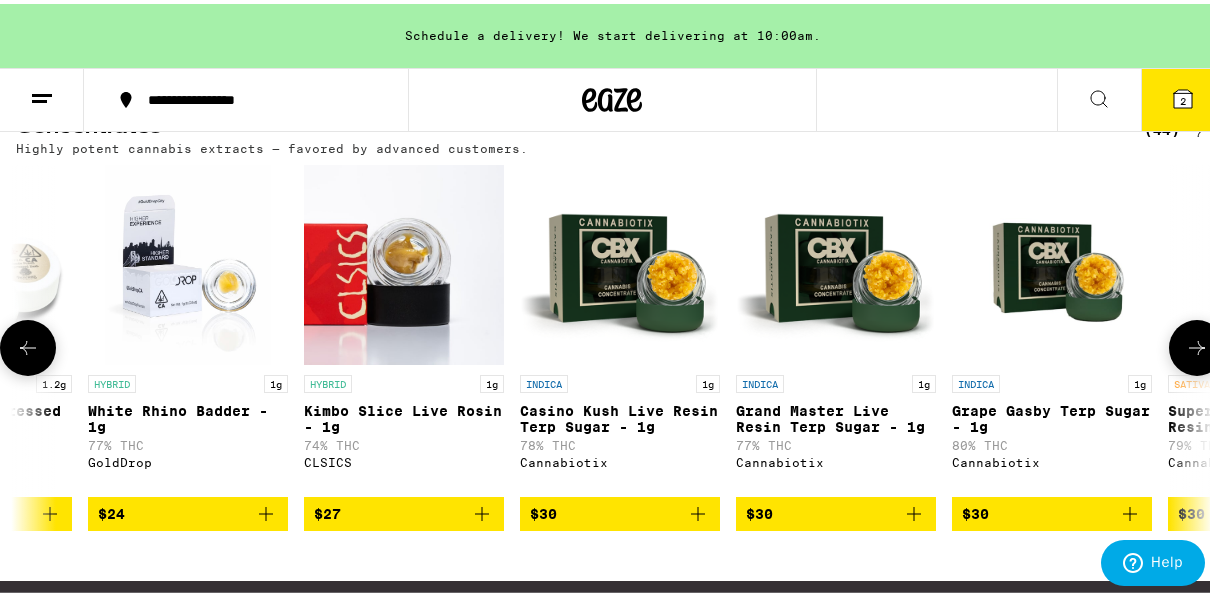 click at bounding box center [1197, 344] 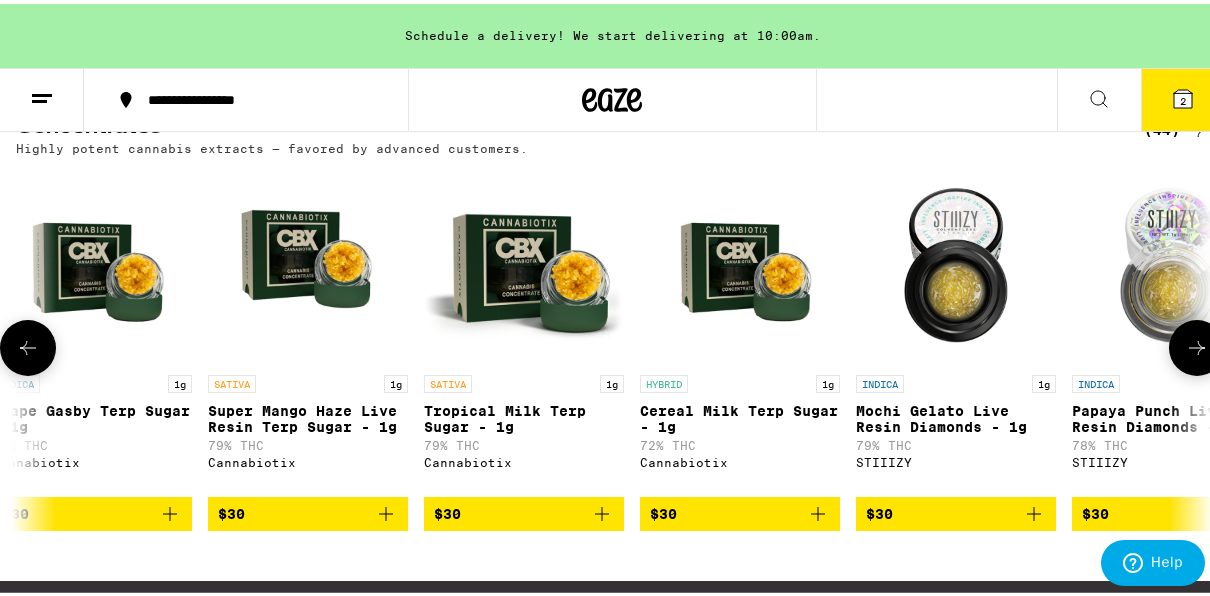 click at bounding box center (1197, 344) 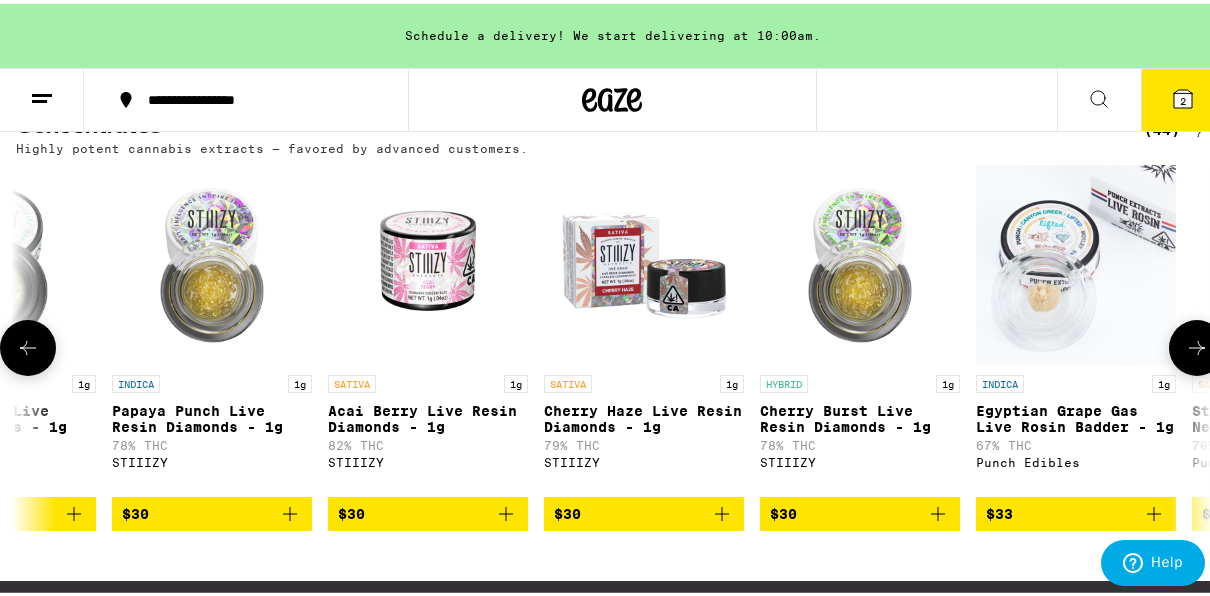 click at bounding box center [1197, 344] 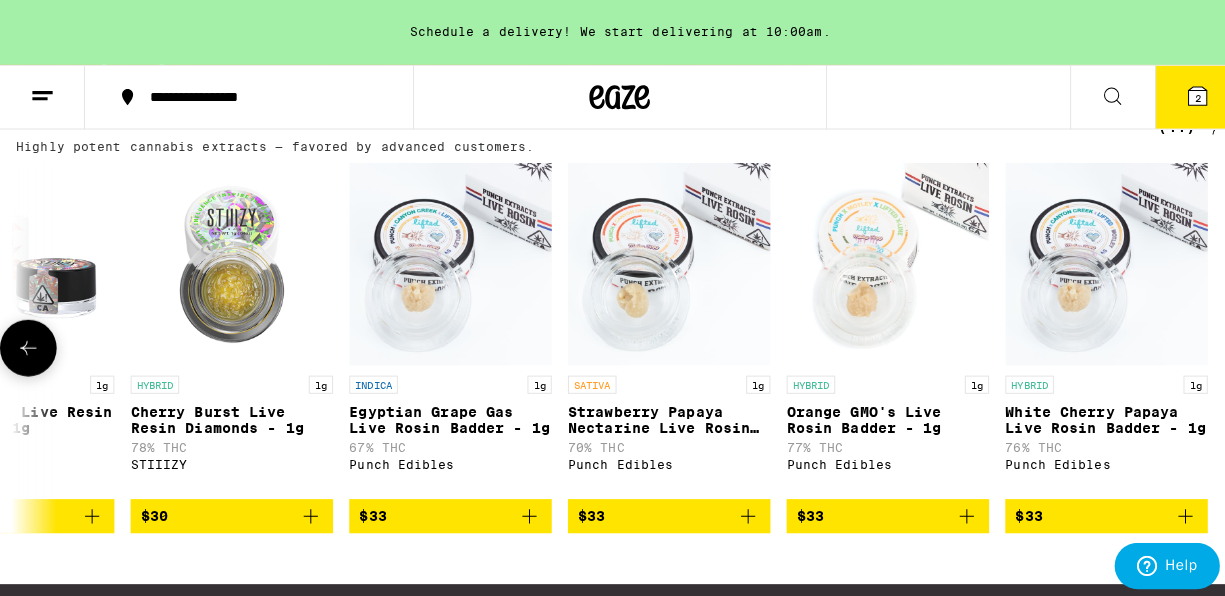 scroll, scrollTop: 0, scrollLeft: 8326, axis: horizontal 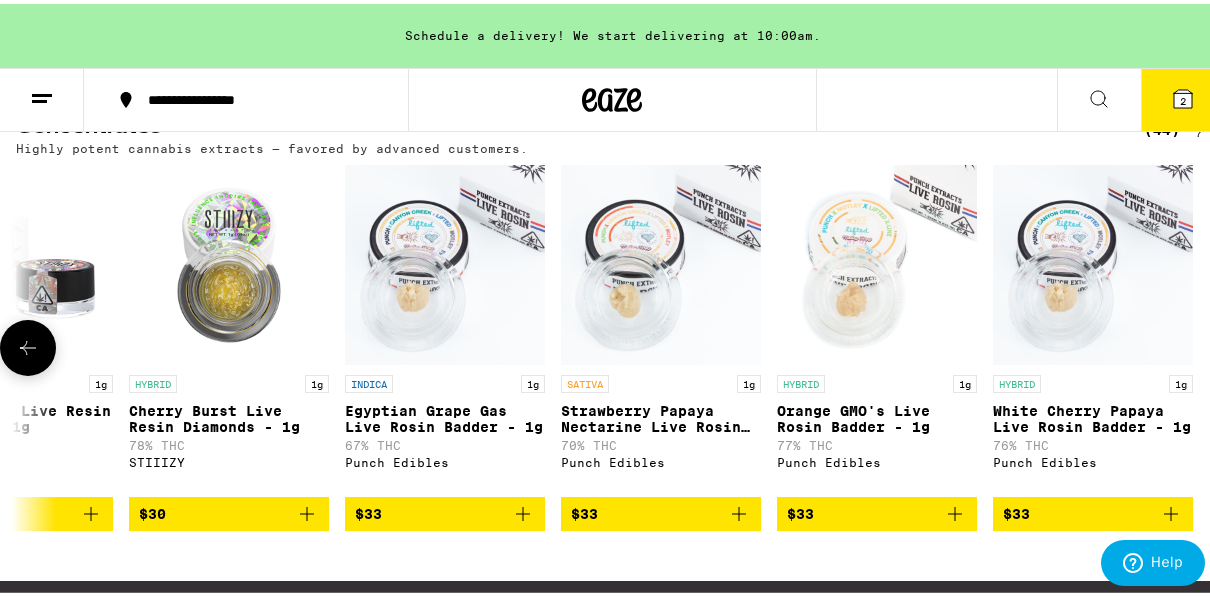click at bounding box center (1197, 344) 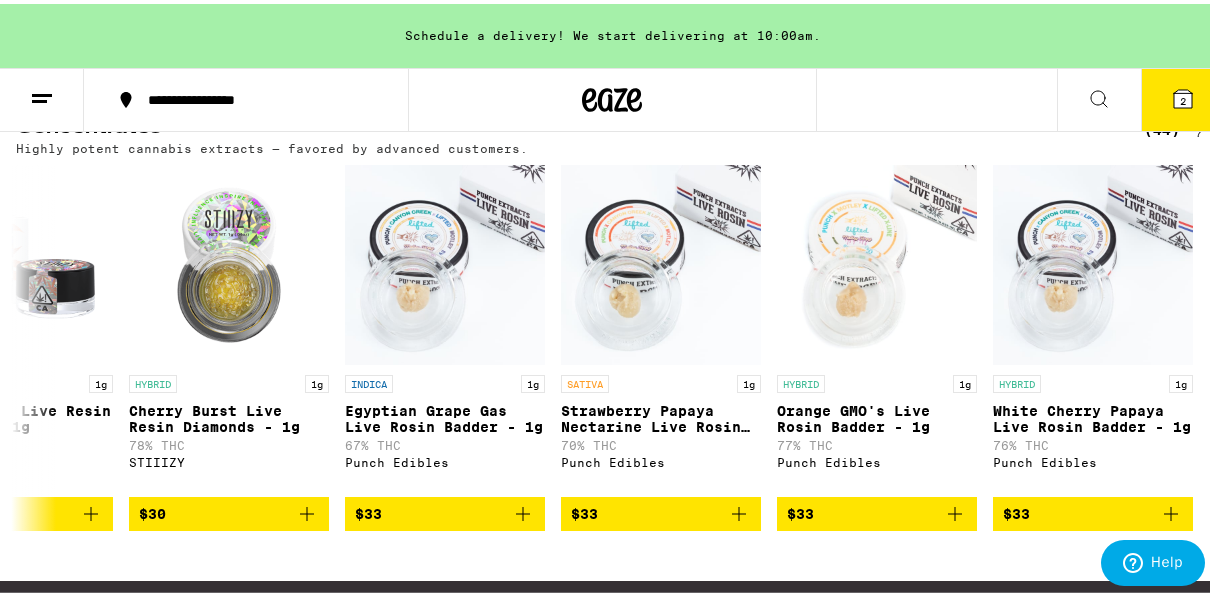 click on "2" at bounding box center [1183, 96] 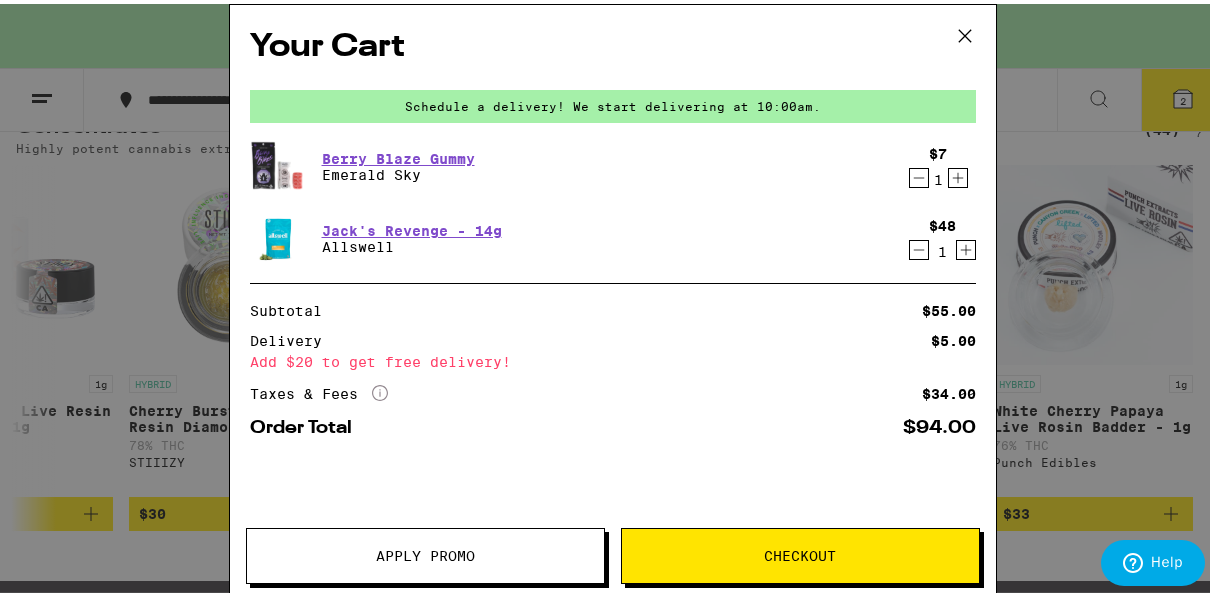 scroll, scrollTop: 0, scrollLeft: 8310, axis: horizontal 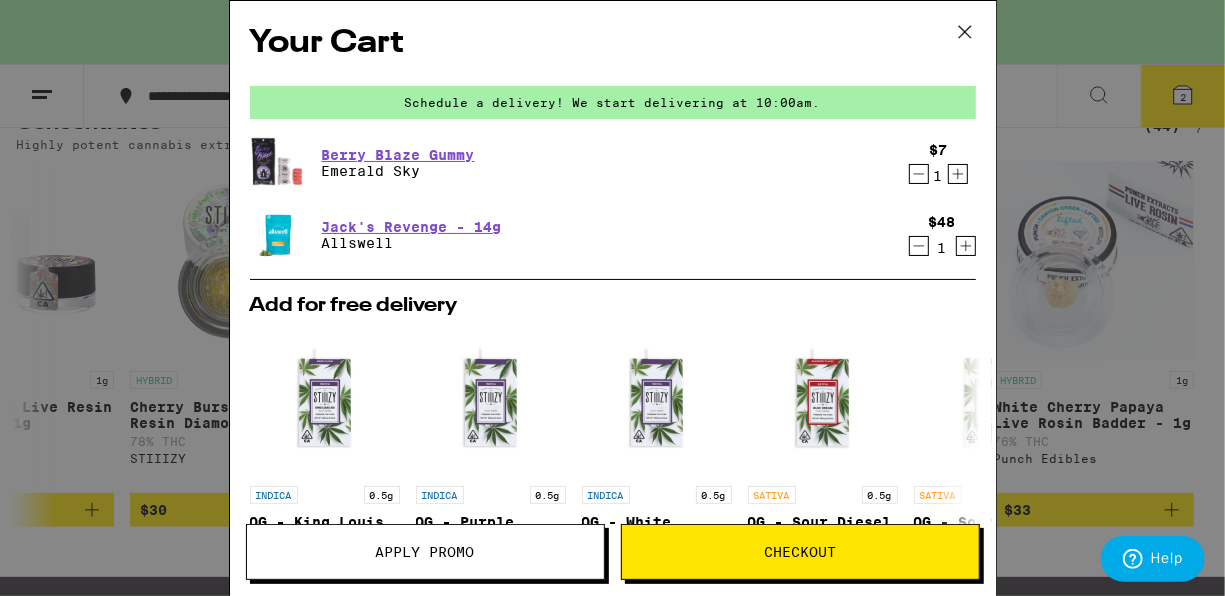 click 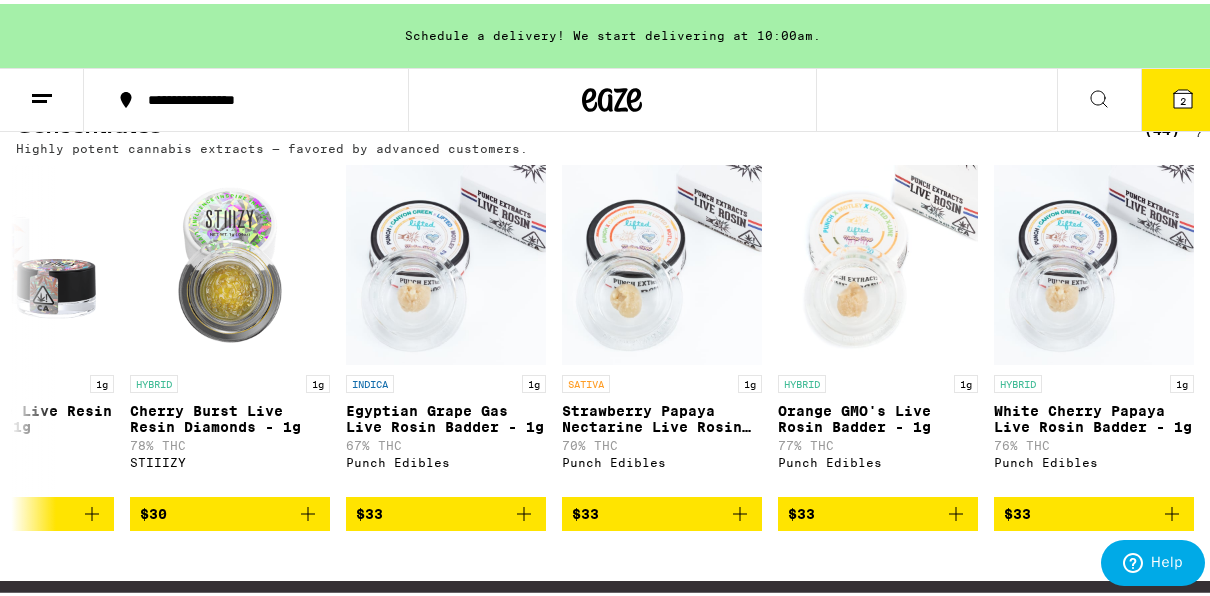 click at bounding box center (42, 96) 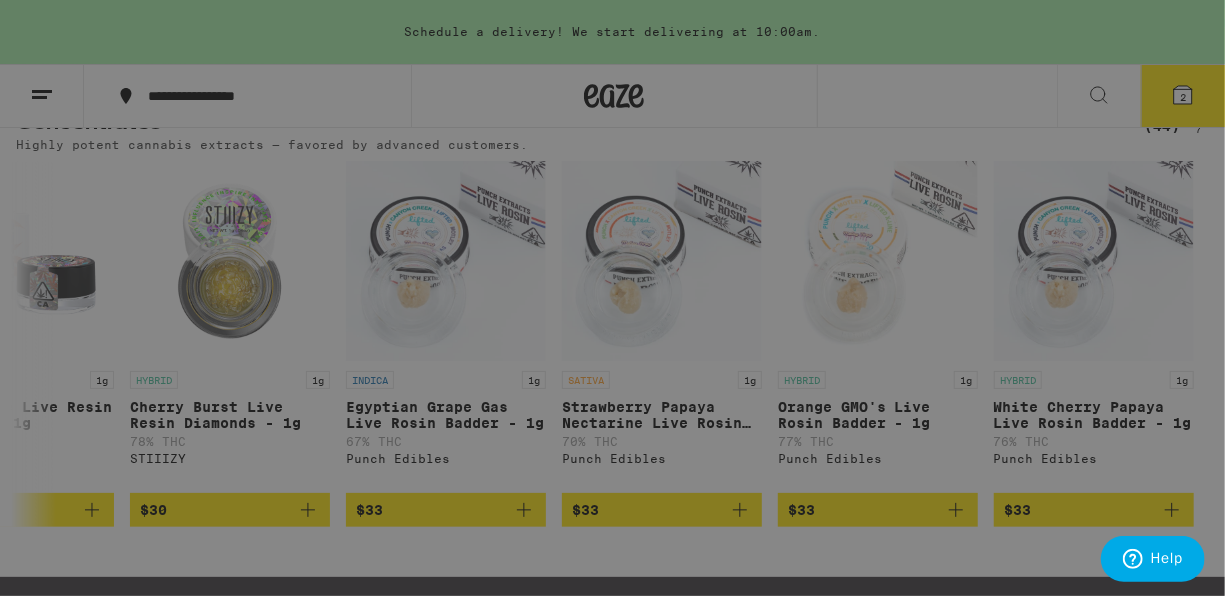click on "Edibles" at bounding box center (150, 308) 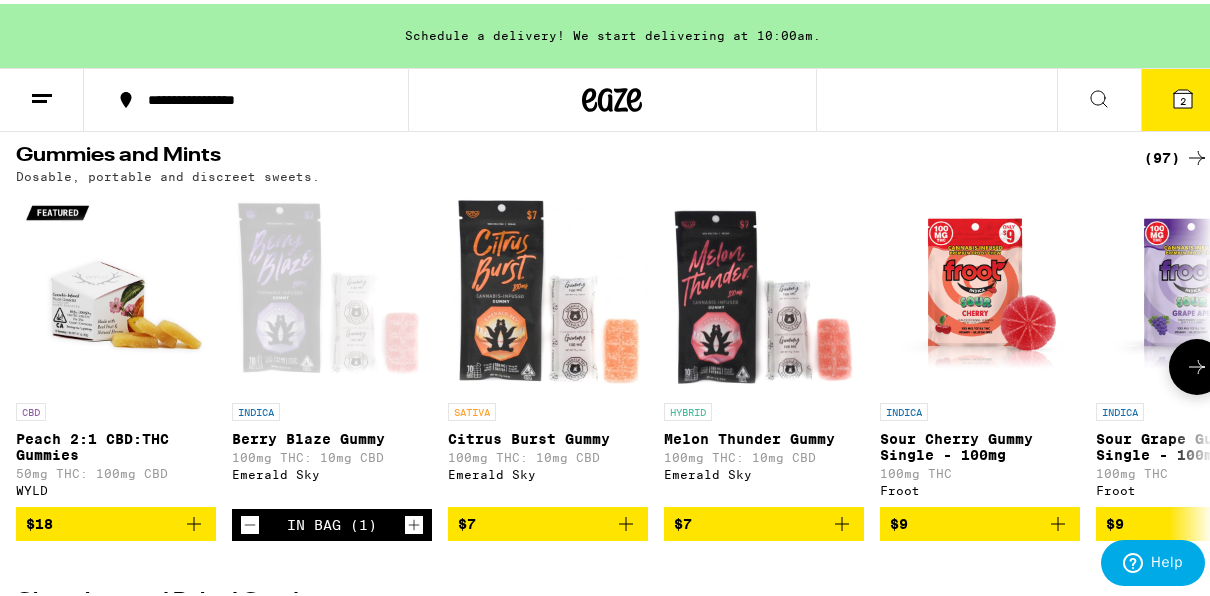 scroll, scrollTop: 240, scrollLeft: 0, axis: vertical 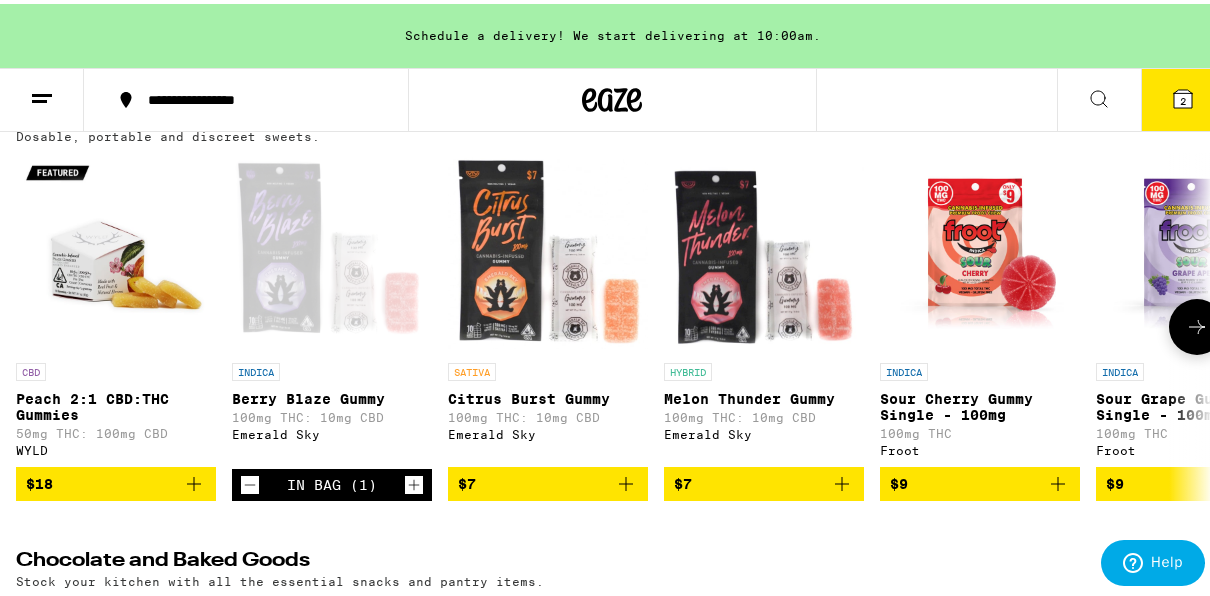 click at bounding box center (1197, 323) 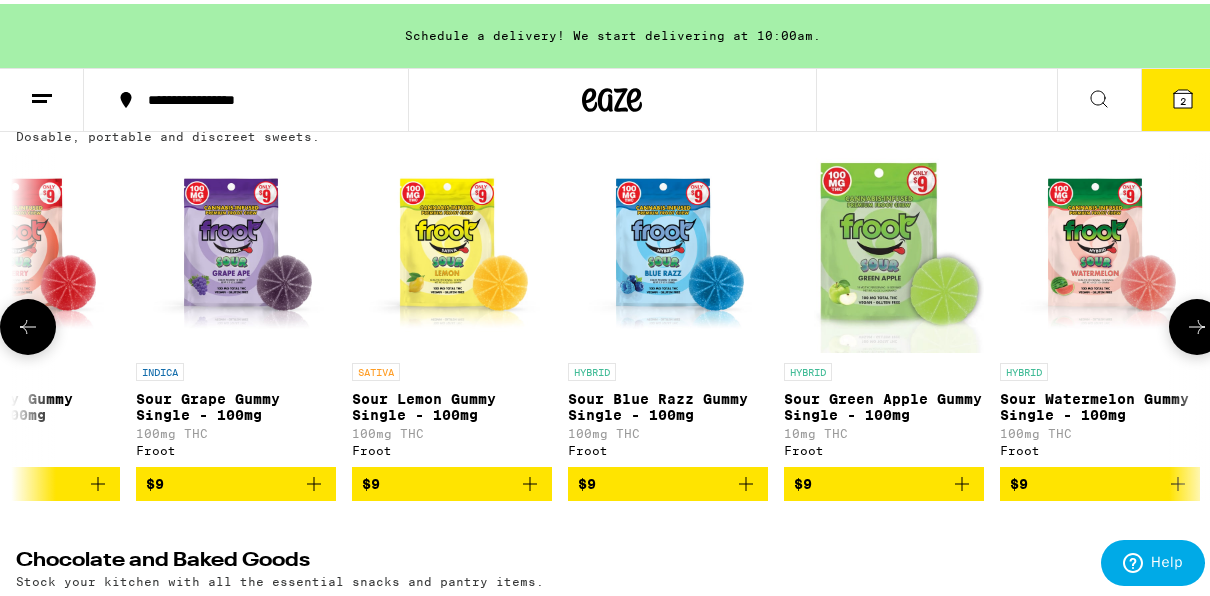 click at bounding box center [1197, 323] 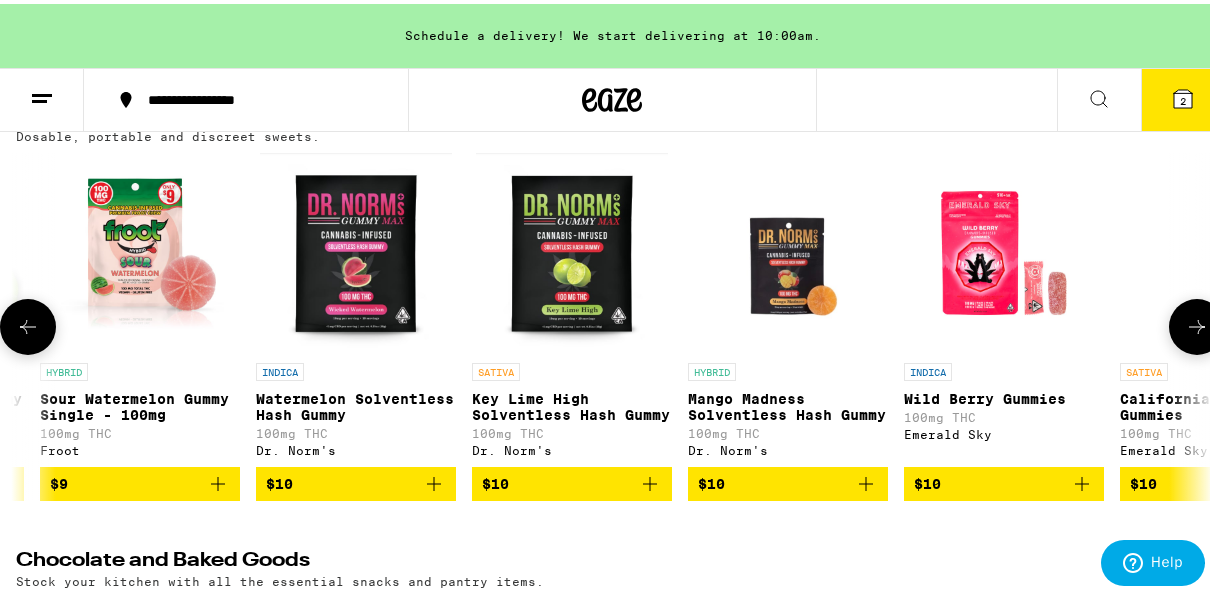 click at bounding box center (1197, 323) 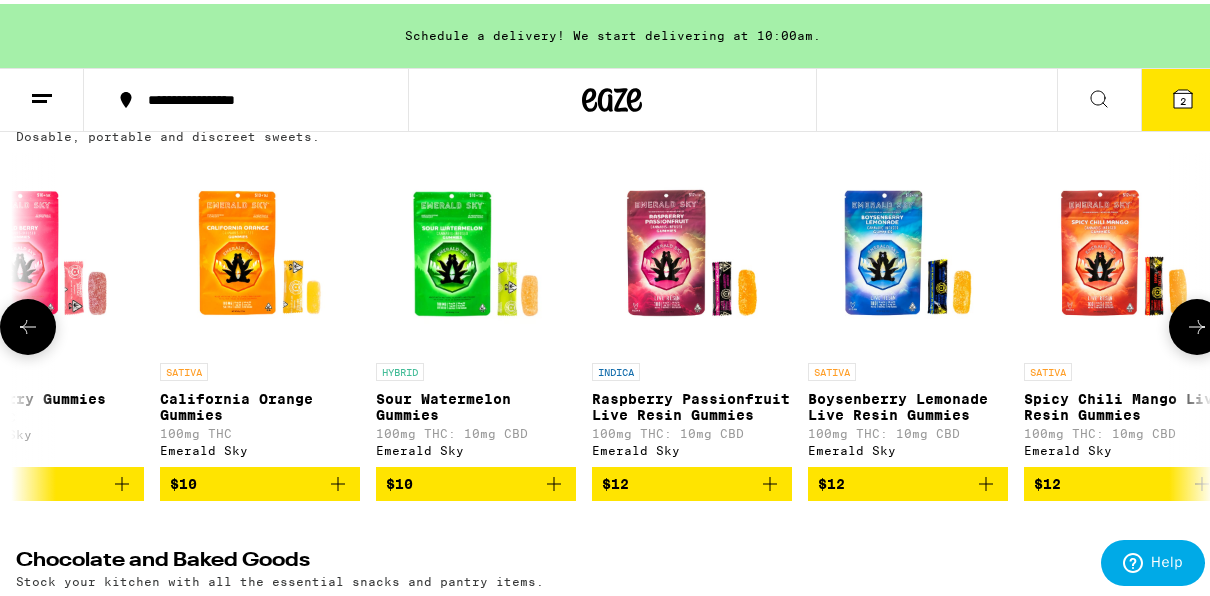 click at bounding box center (1197, 323) 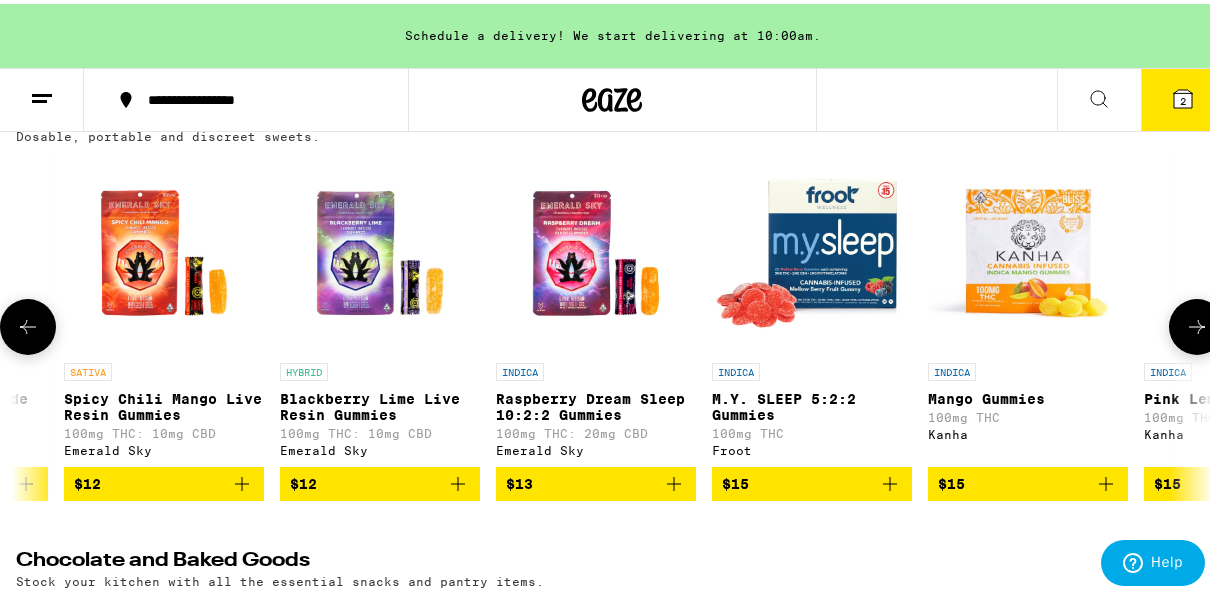 click at bounding box center [1197, 323] 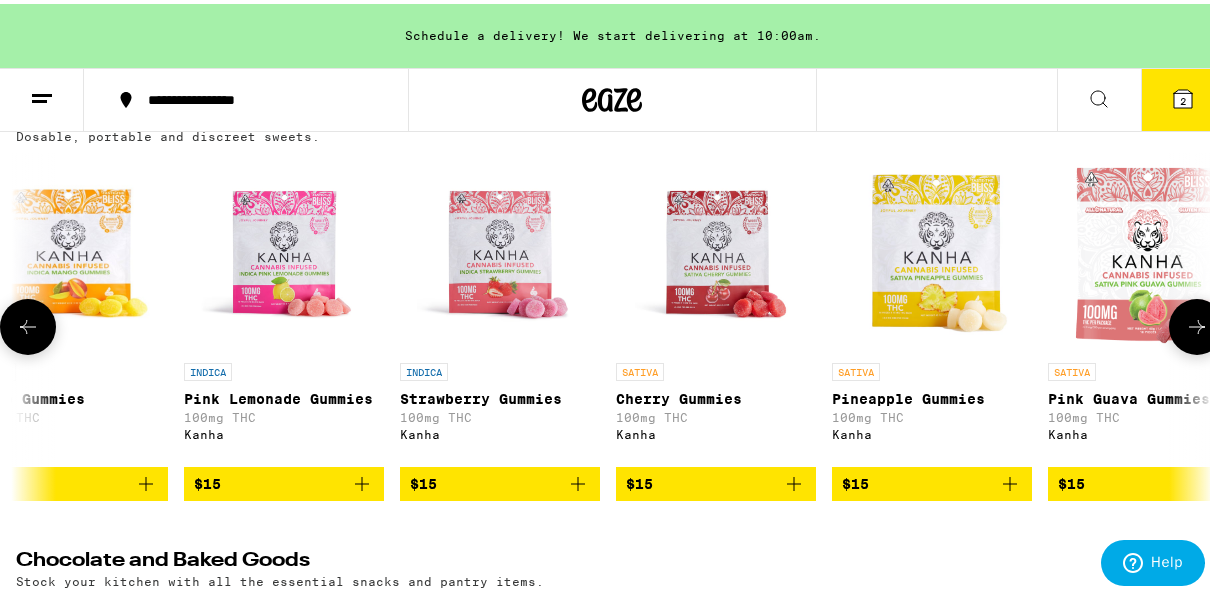 click at bounding box center [1197, 323] 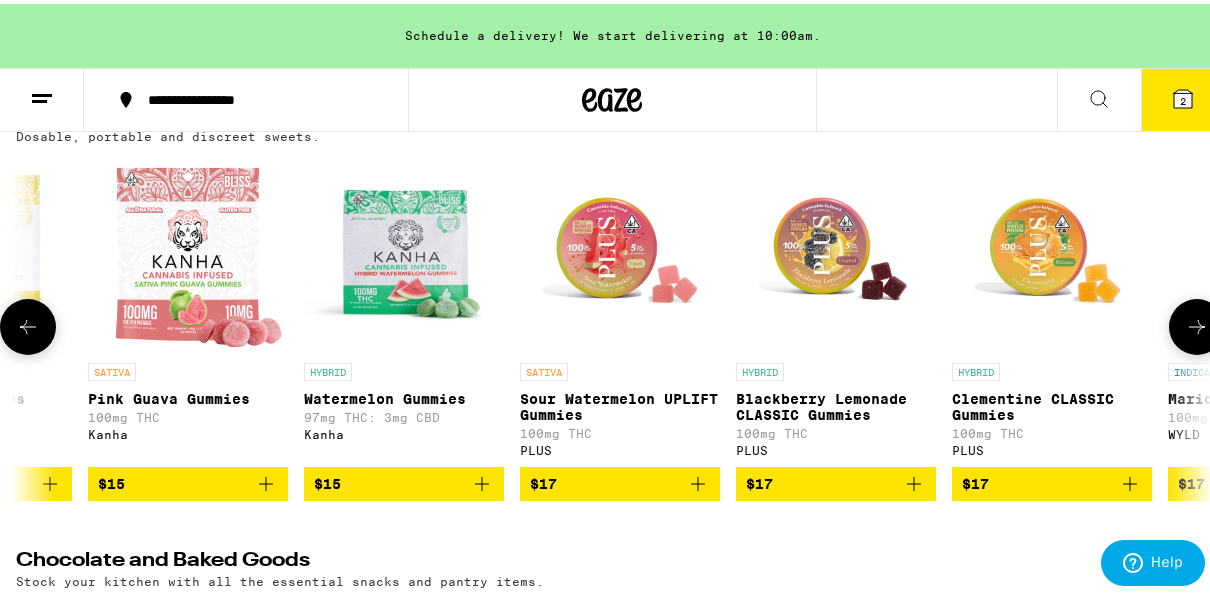 click at bounding box center (1197, 323) 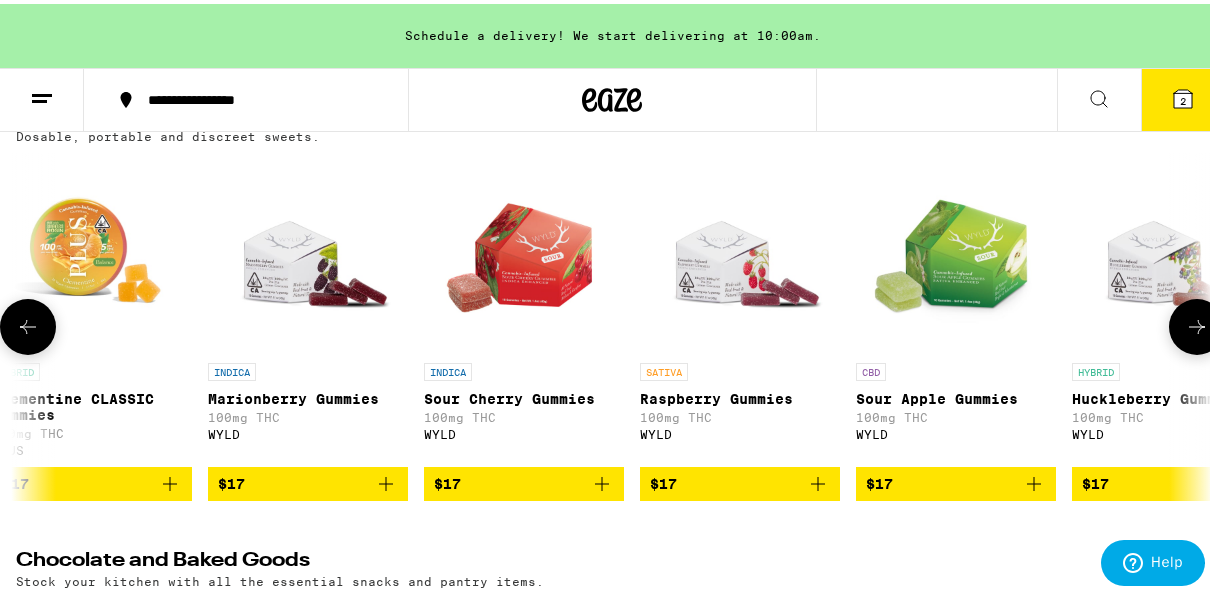 click at bounding box center [1197, 323] 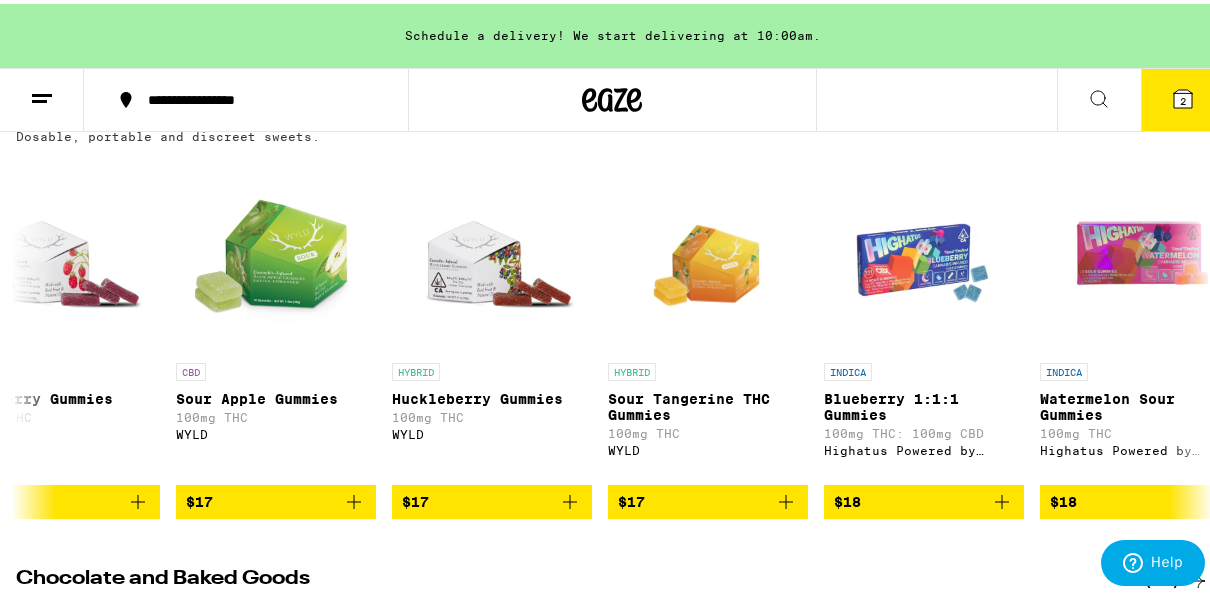 scroll, scrollTop: 0, scrollLeft: 7680, axis: horizontal 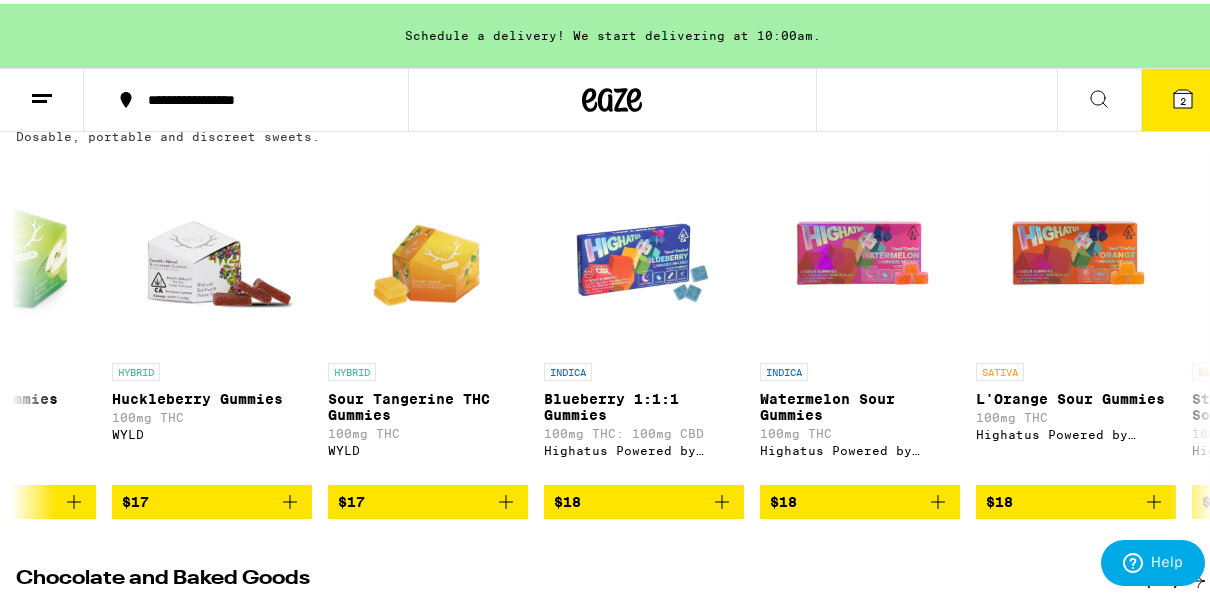 click on "2" at bounding box center (1183, 97) 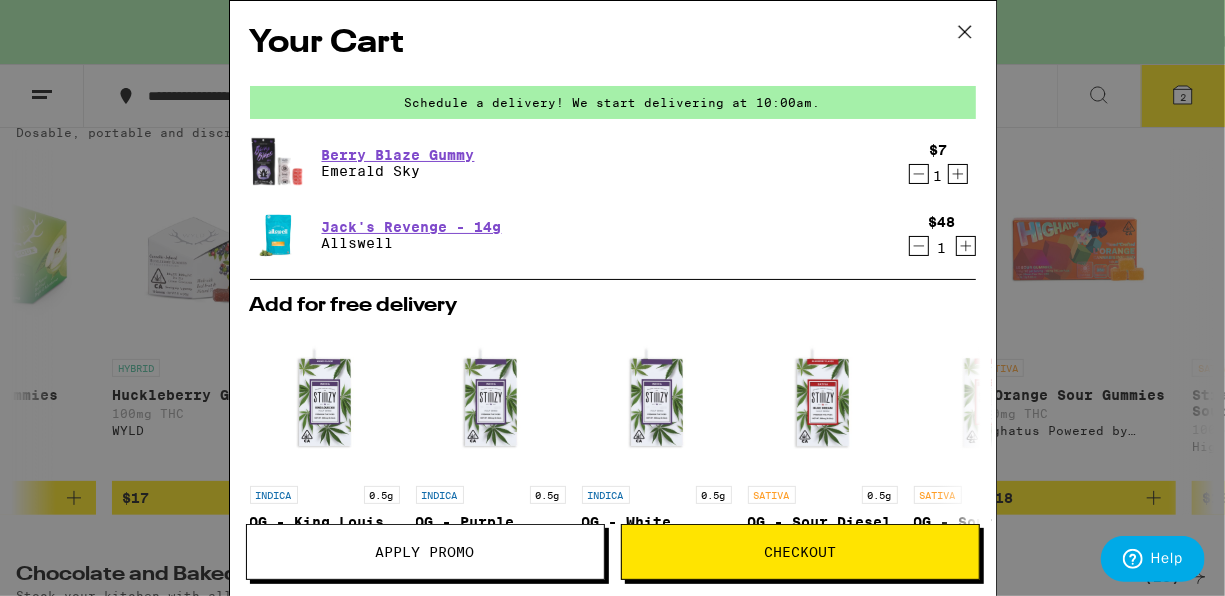 click 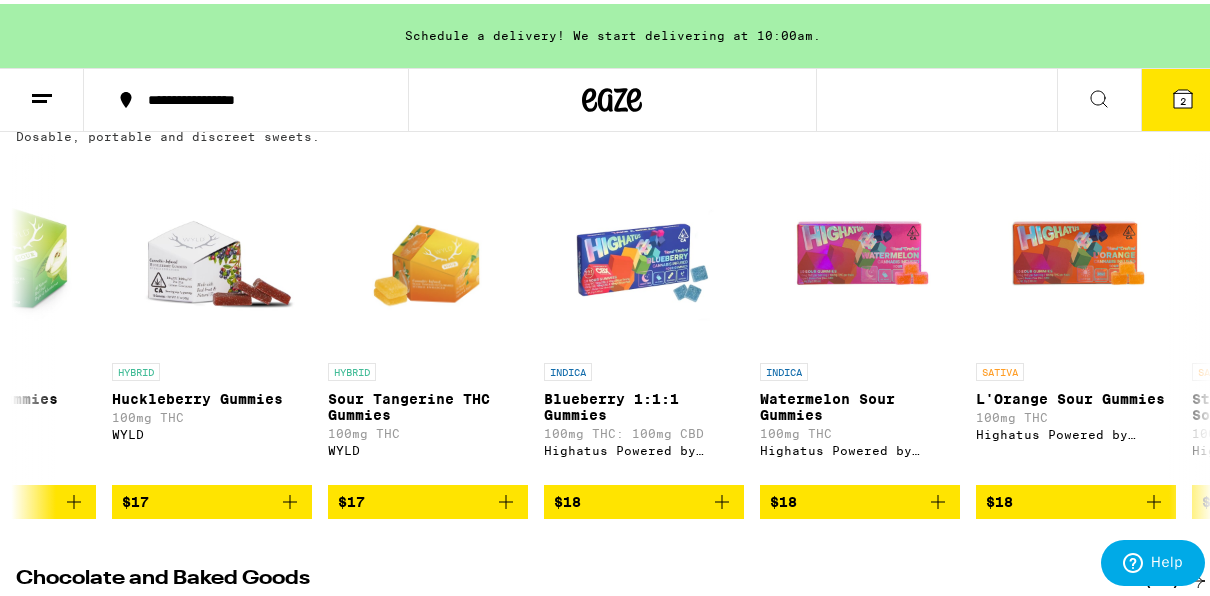 click 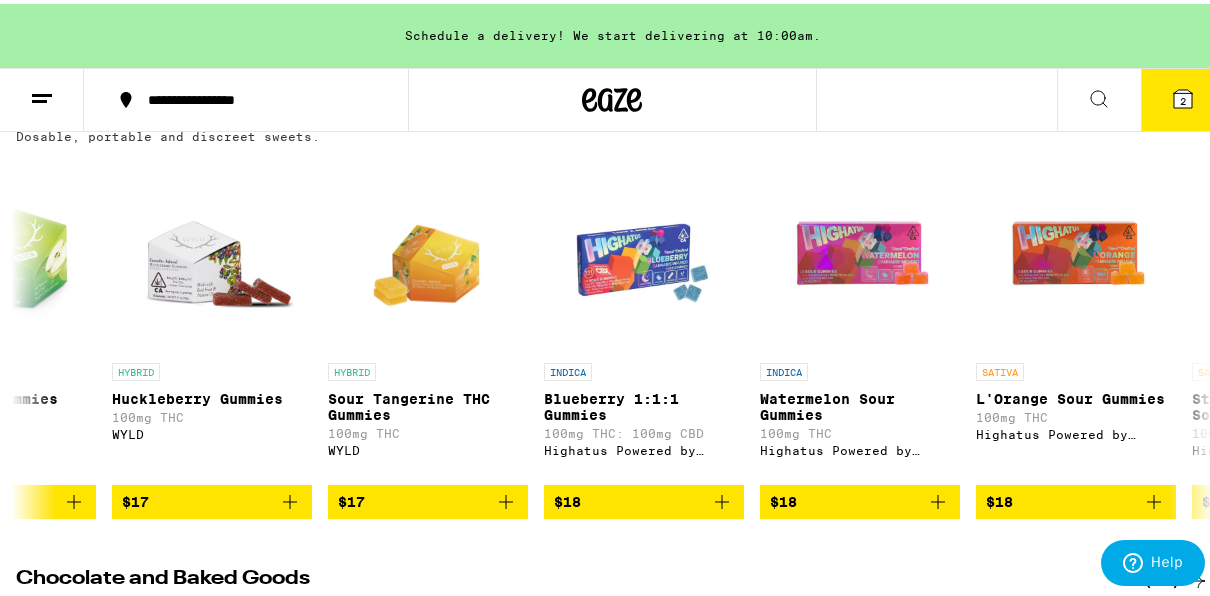 click 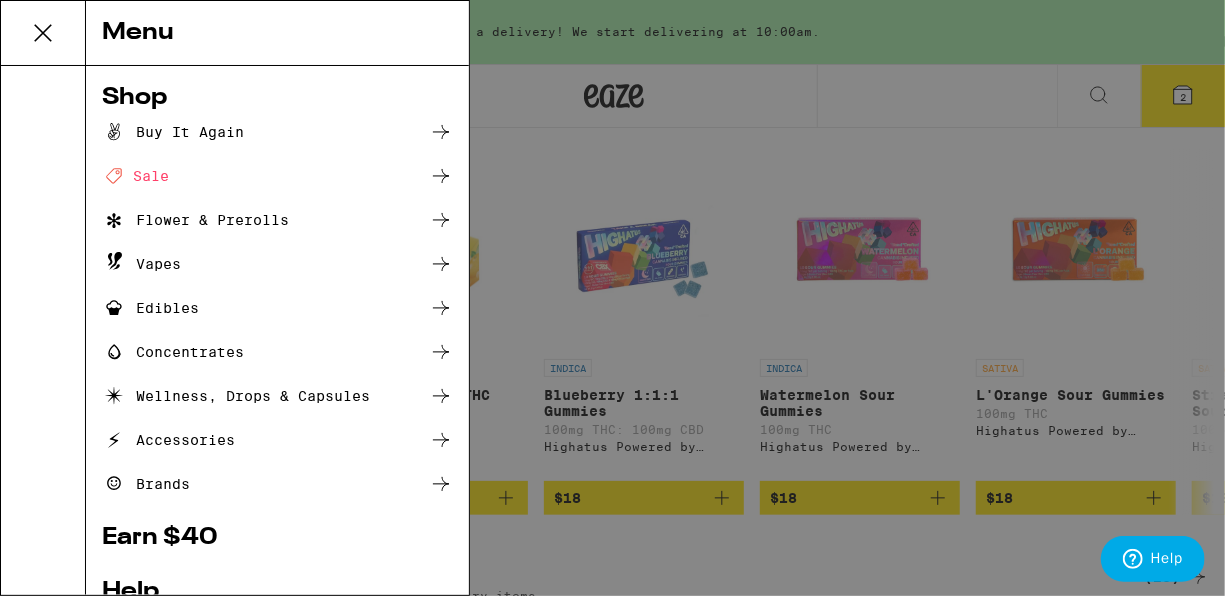 click on "Flower & Prerolls" at bounding box center (195, 220) 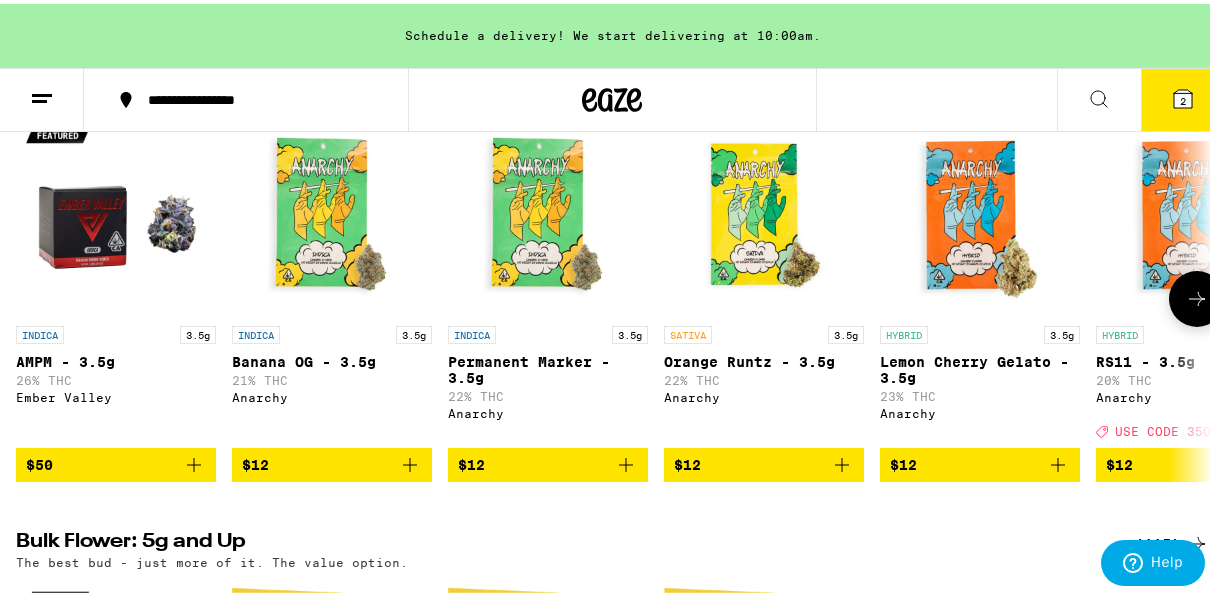 scroll, scrollTop: 280, scrollLeft: 0, axis: vertical 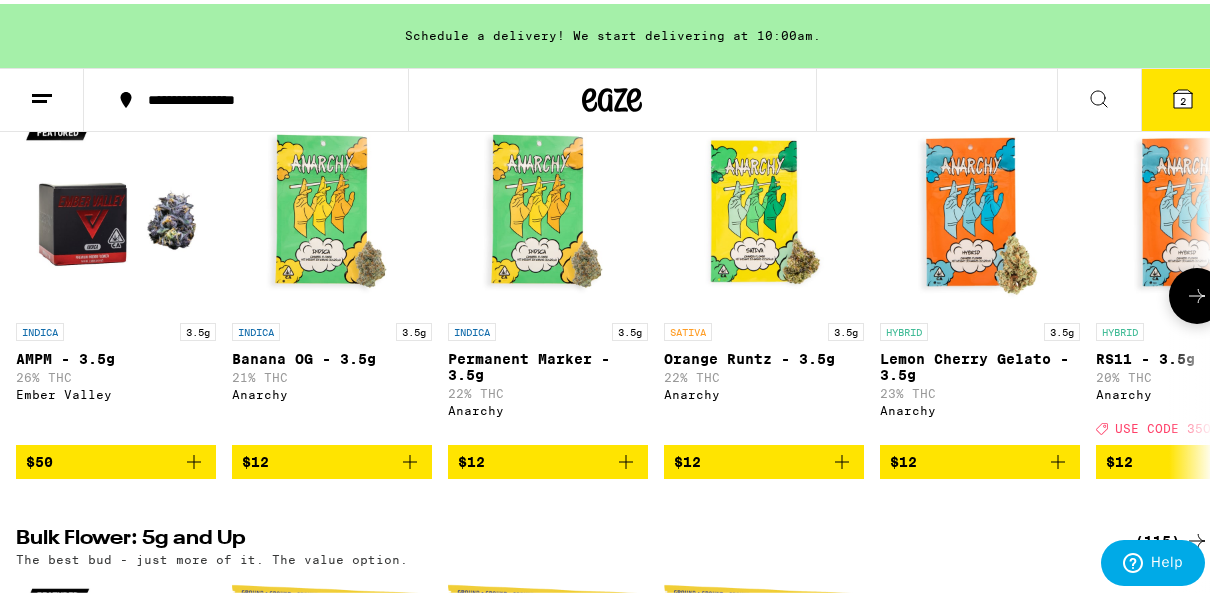 click 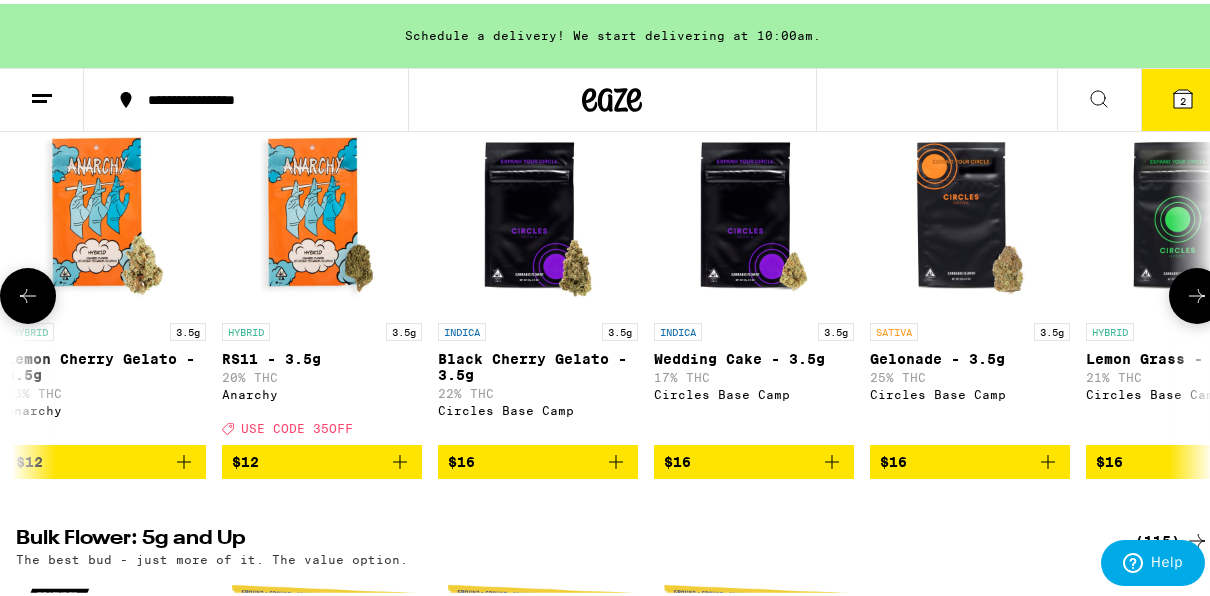 scroll, scrollTop: 0, scrollLeft: 960, axis: horizontal 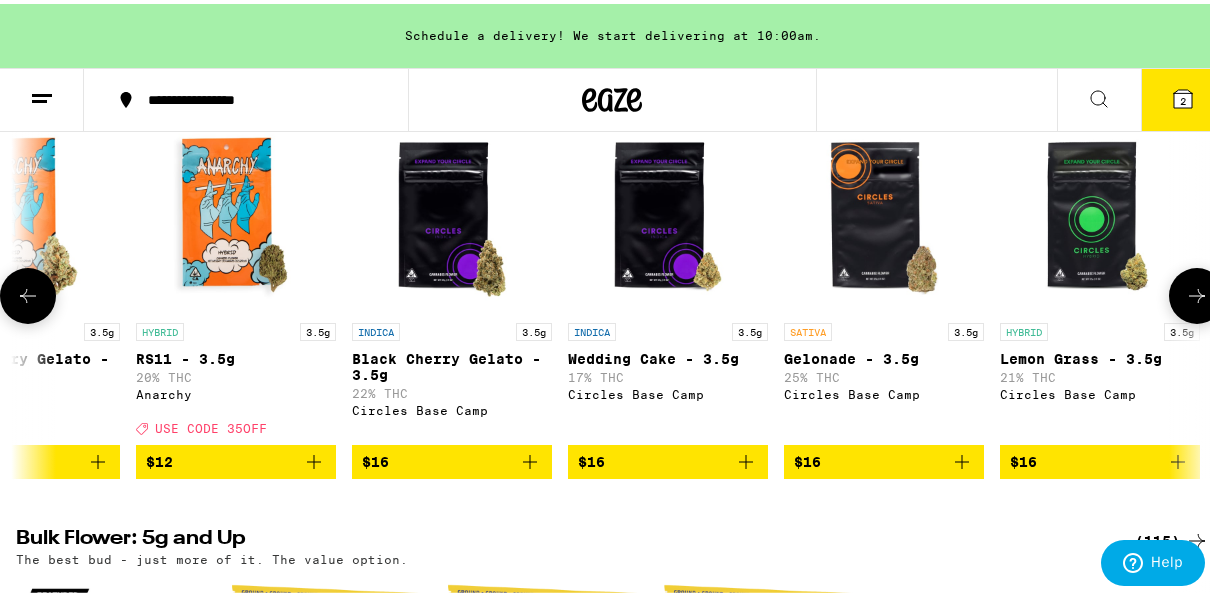 click 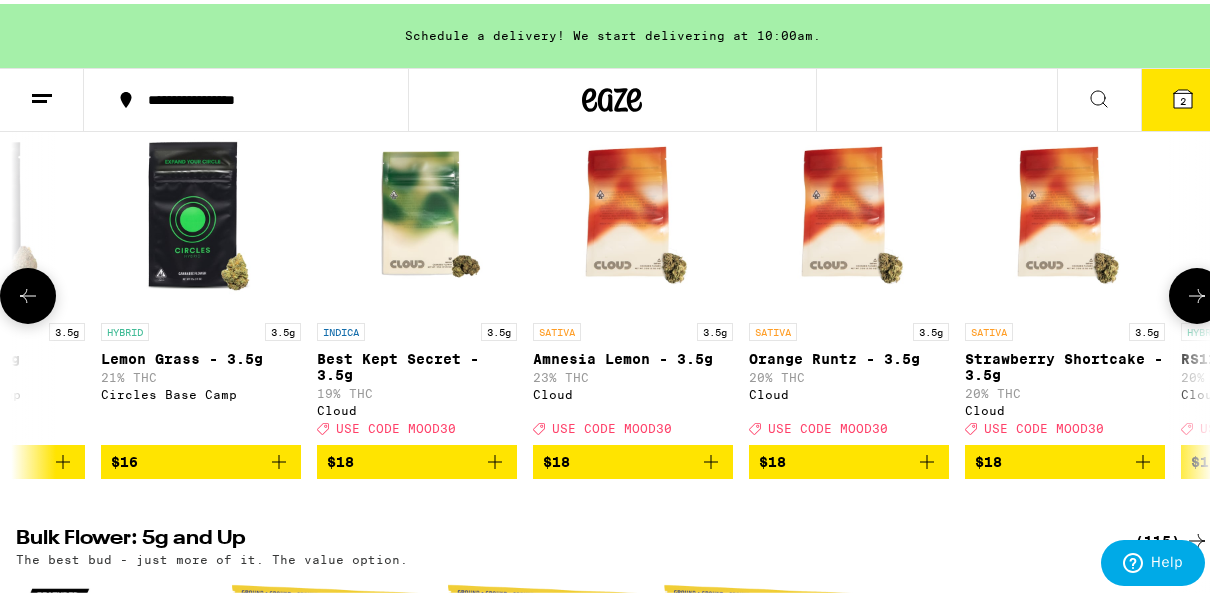 scroll, scrollTop: 0, scrollLeft: 1920, axis: horizontal 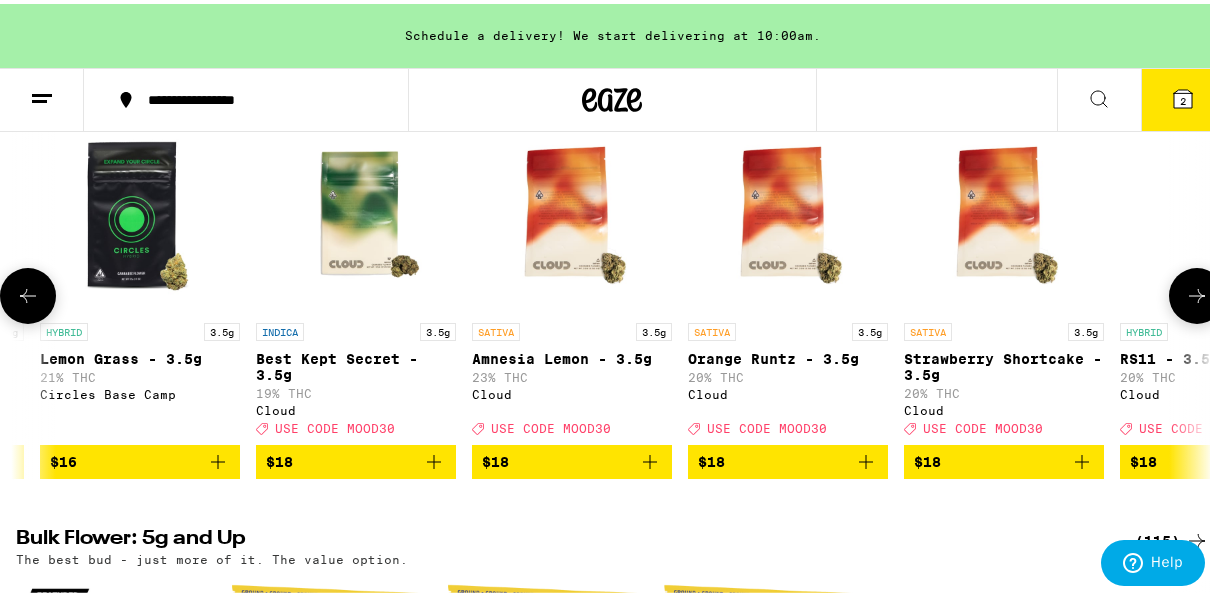 click at bounding box center [28, 292] 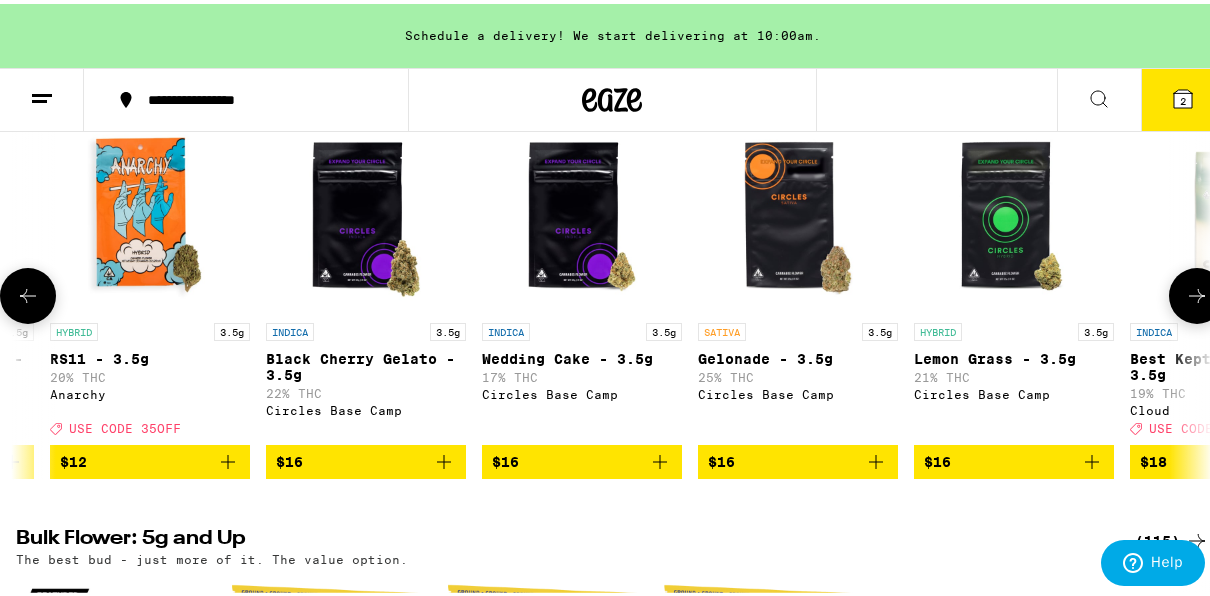 scroll, scrollTop: 0, scrollLeft: 960, axis: horizontal 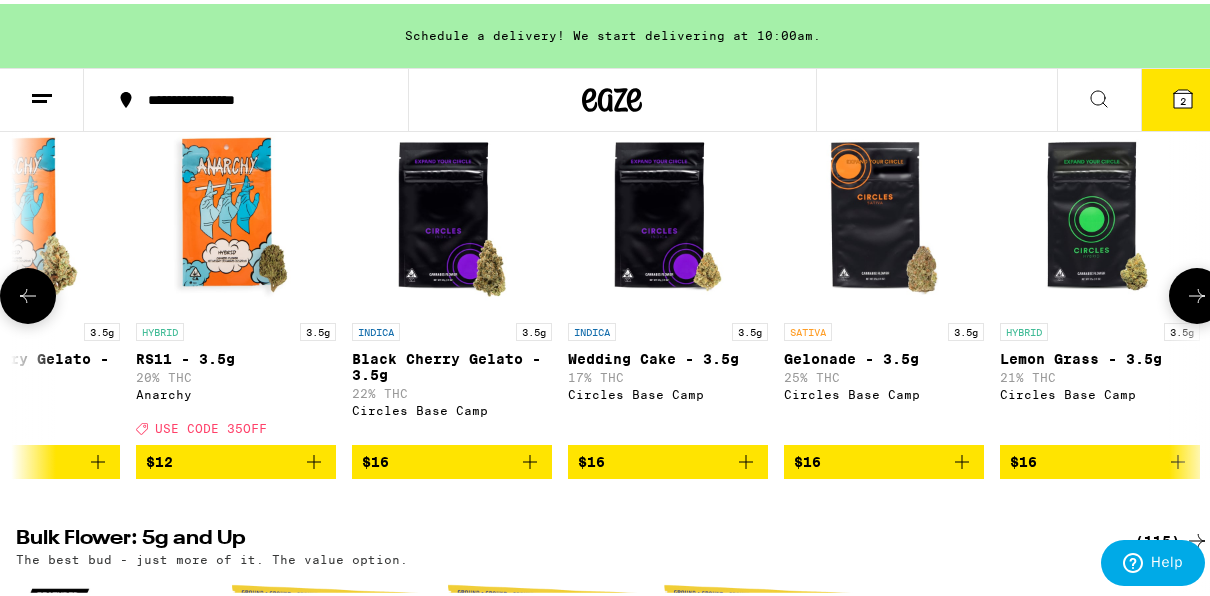 click on "$12" at bounding box center (236, 458) 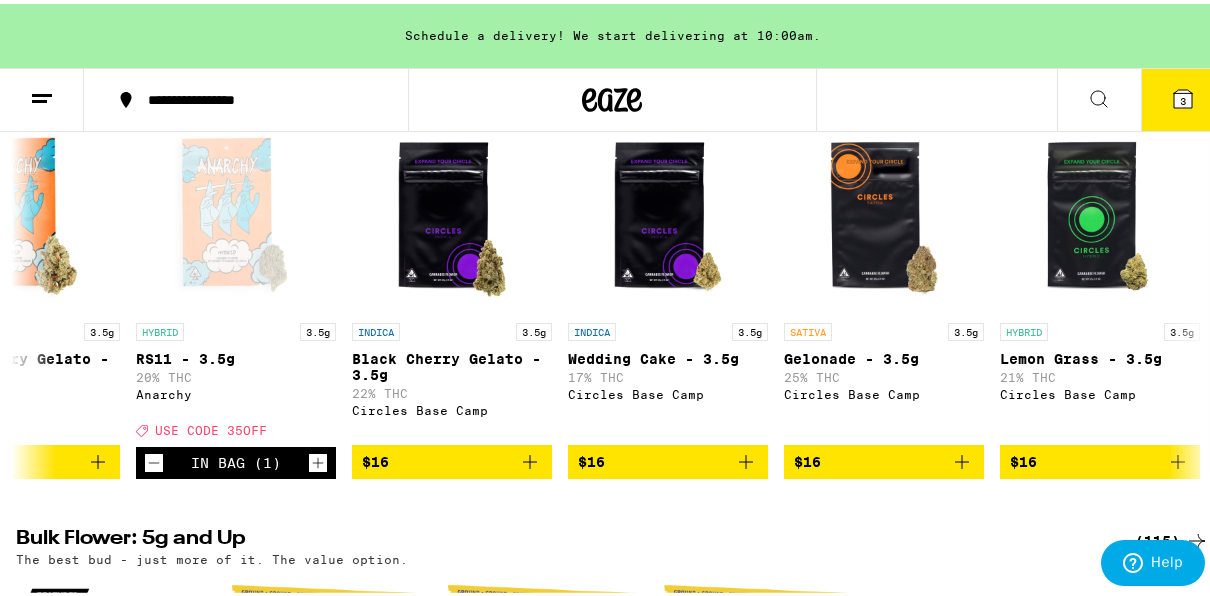 click 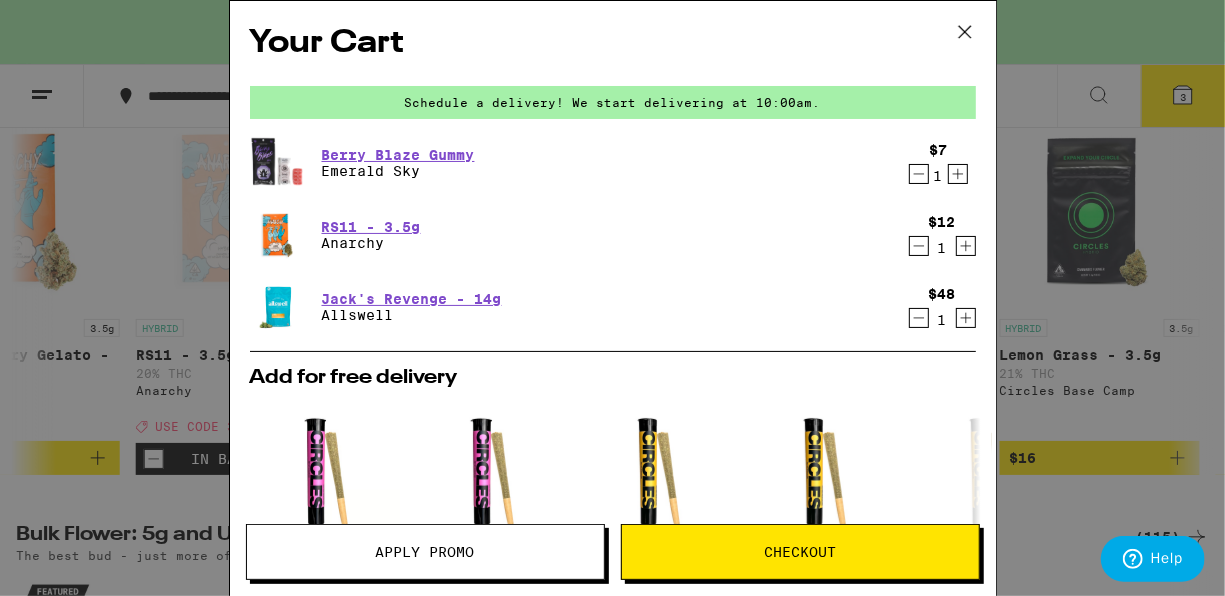 click on "Apply Promo" at bounding box center (425, 552) 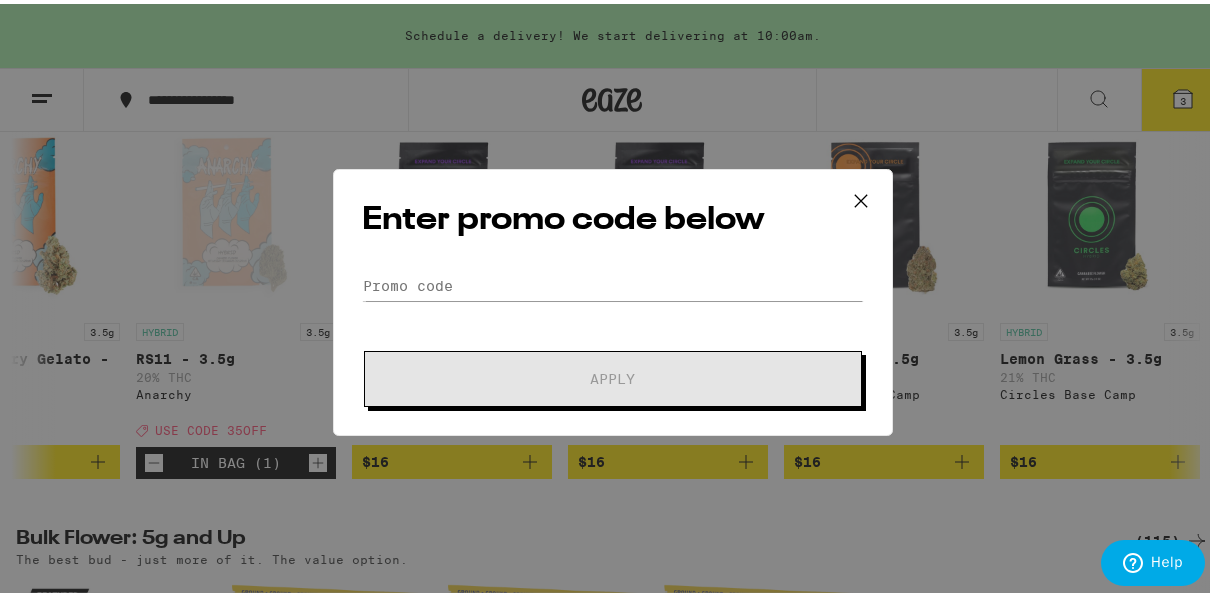 click 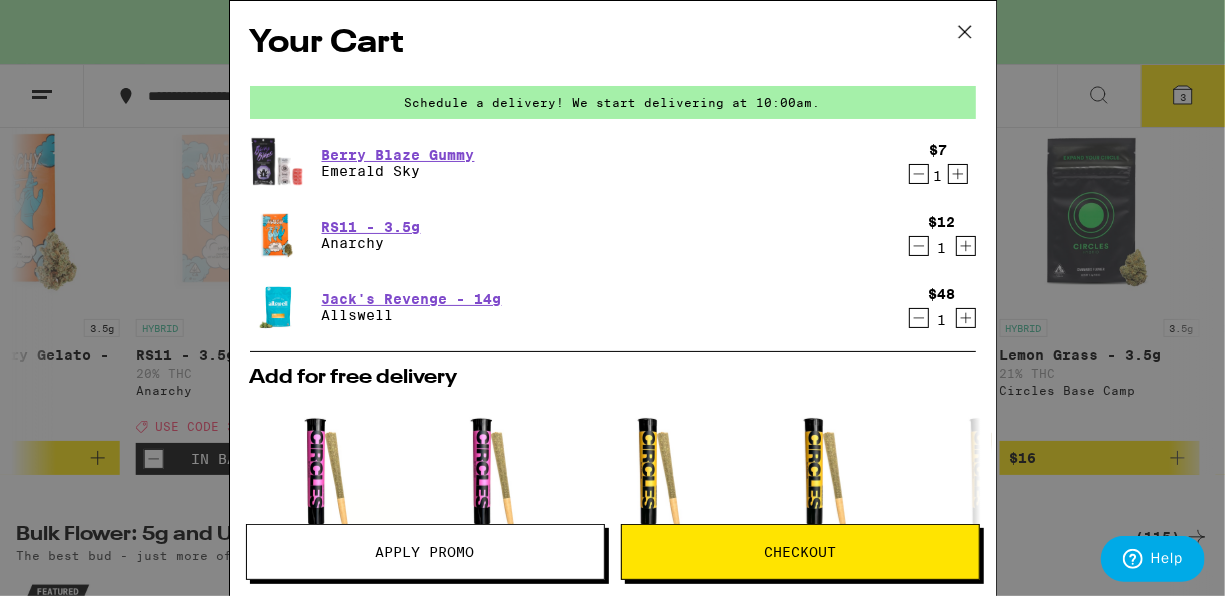 click on "Berry Blaze Gummy Emerald Sky $7 1 RS11 - 3.5g Anarchy $12 1 Jack's Revenge - 14g Allswell $48 1" at bounding box center [613, 243] 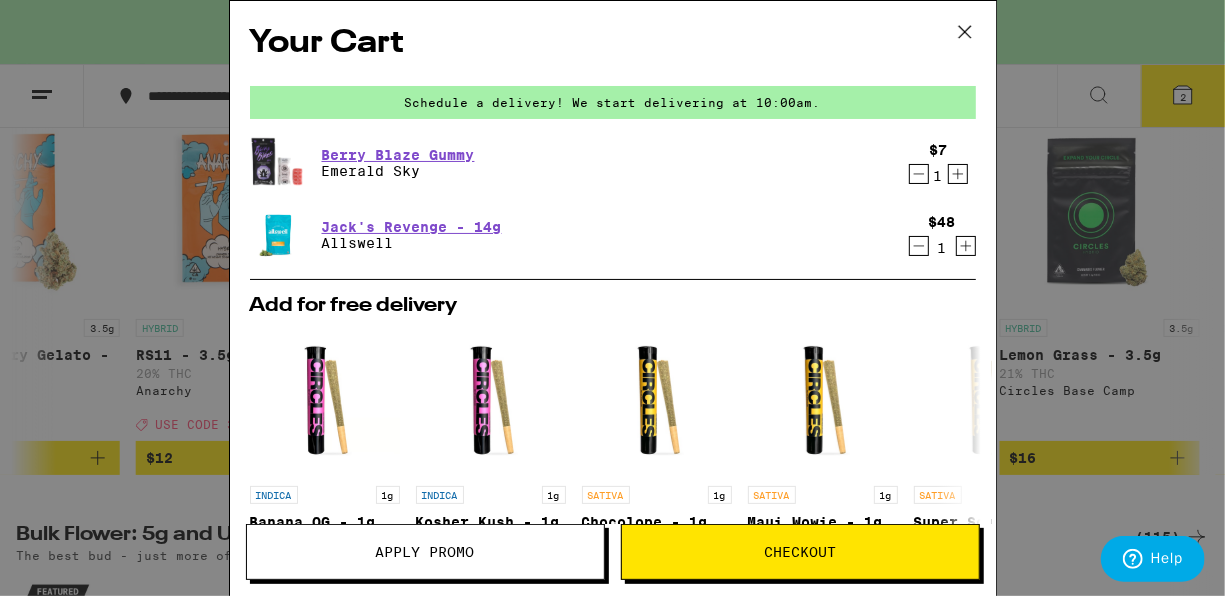 click 